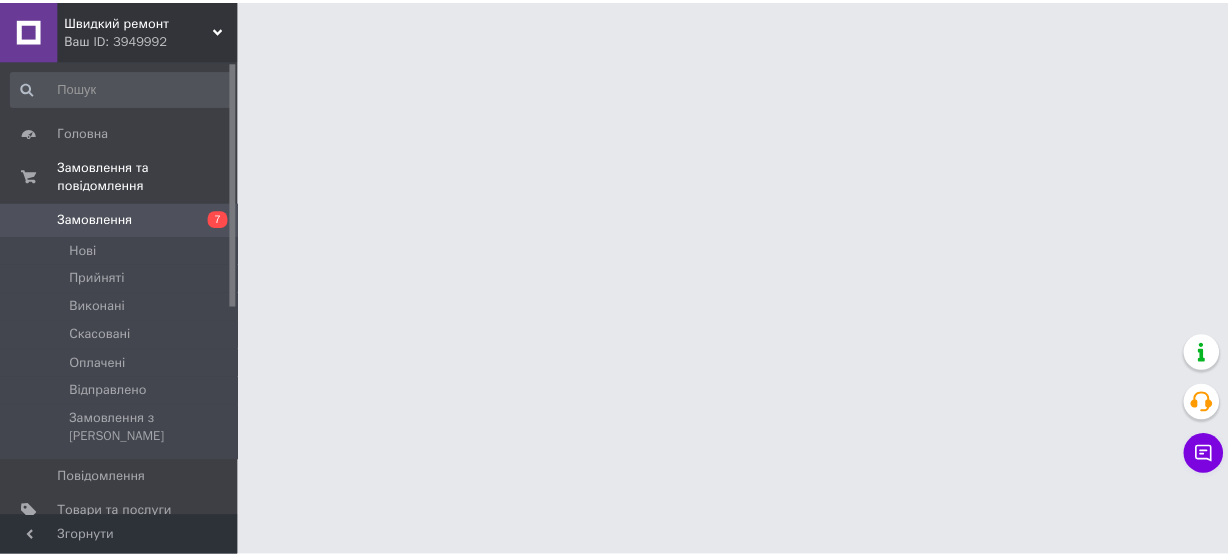 scroll, scrollTop: 0, scrollLeft: 0, axis: both 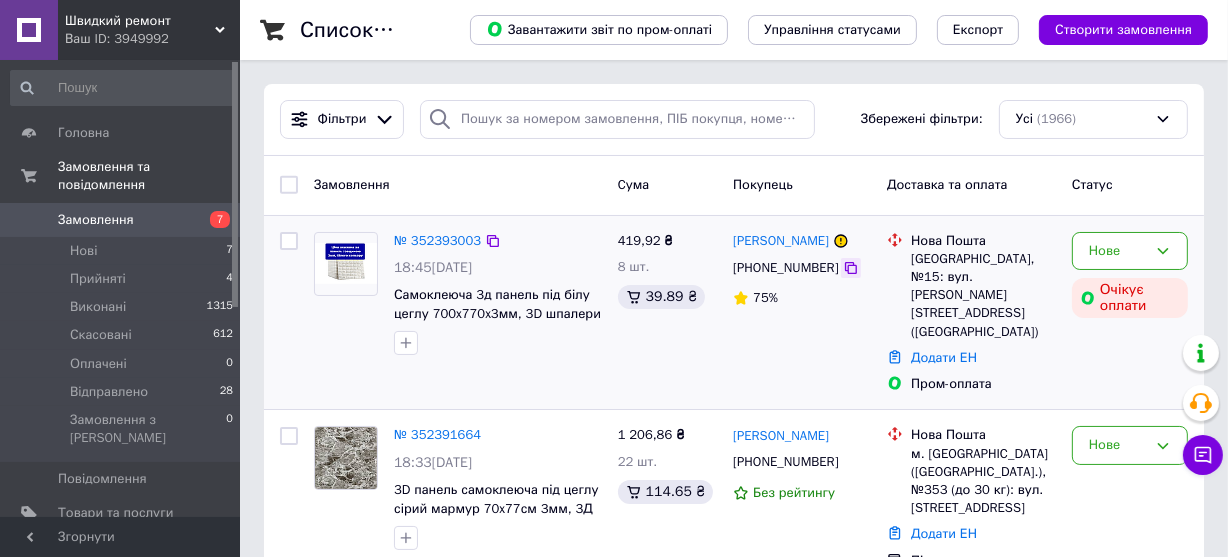 click 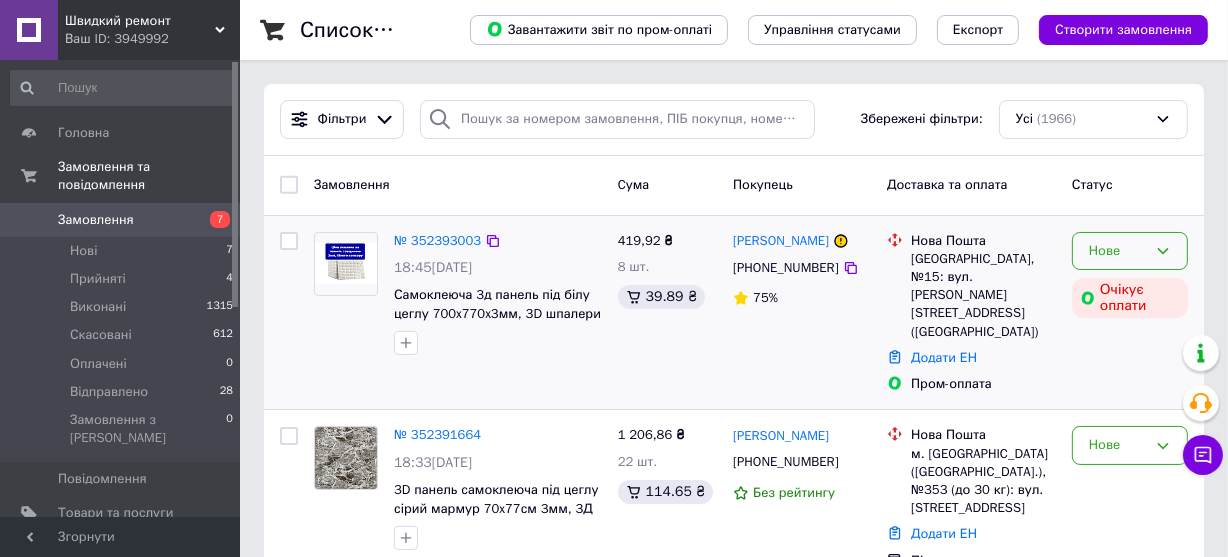 click on "Нове" at bounding box center [1118, 251] 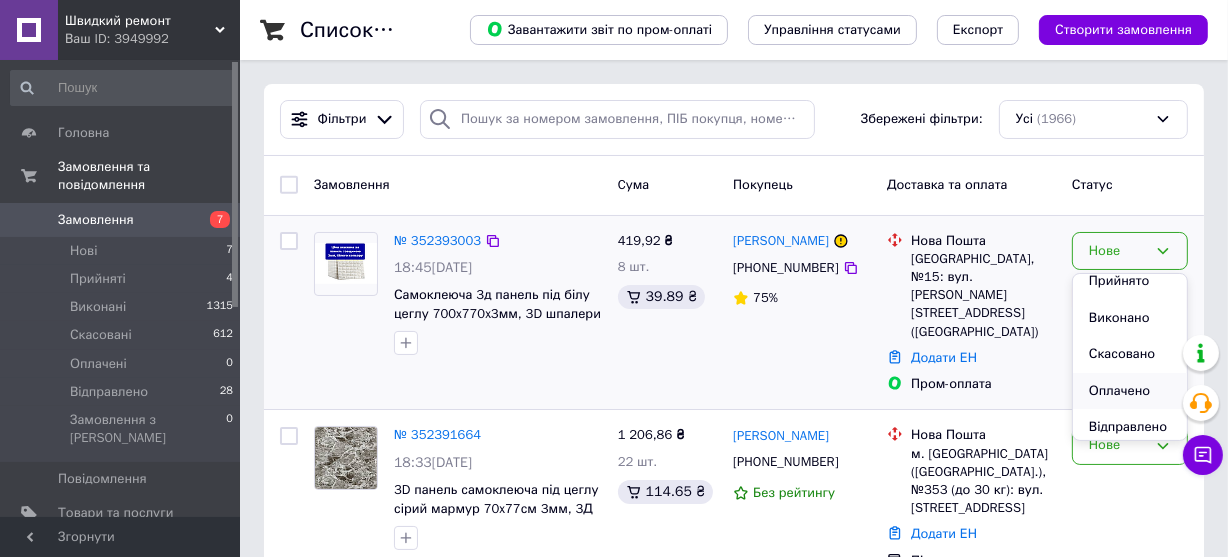 scroll, scrollTop: 17, scrollLeft: 0, axis: vertical 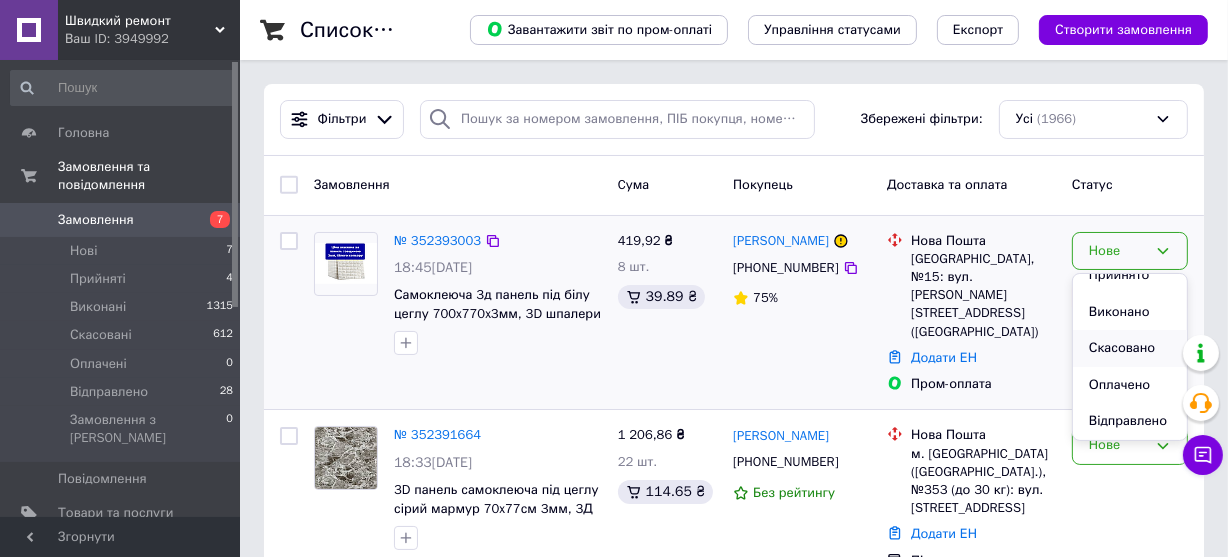 click on "Скасовано" at bounding box center [1130, 348] 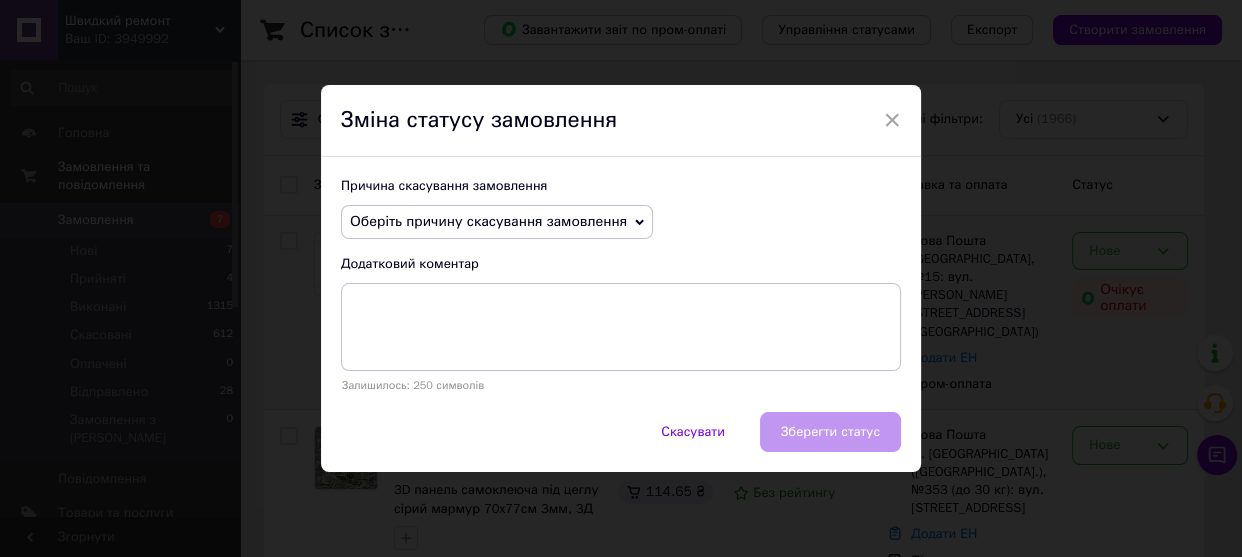 click on "Оберіть причину скасування замовлення" at bounding box center [488, 221] 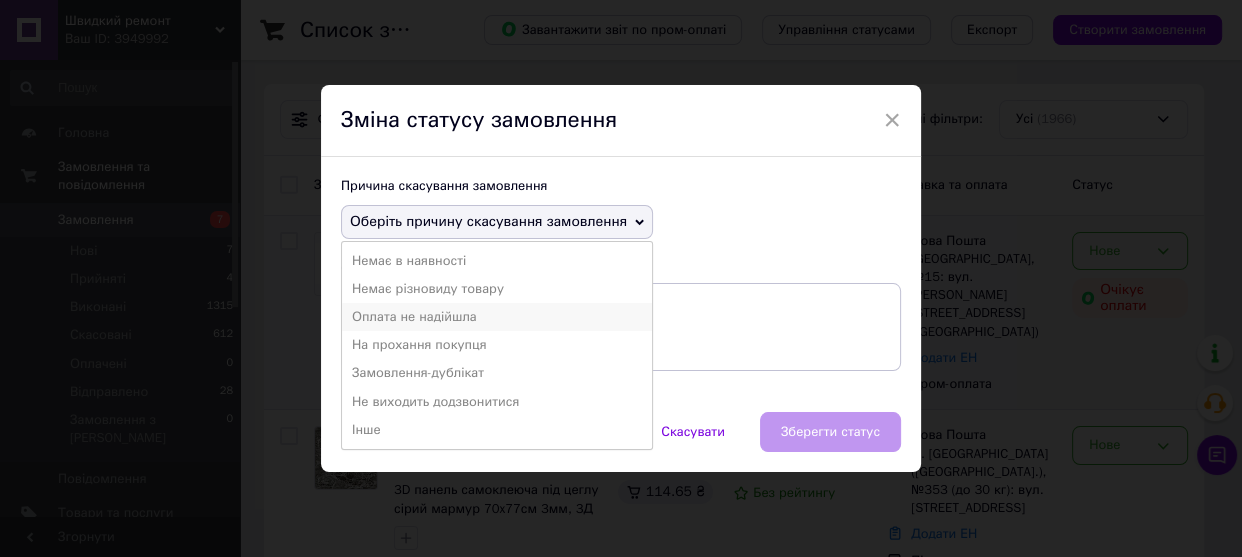 click on "Оплата не надійшла" at bounding box center [497, 317] 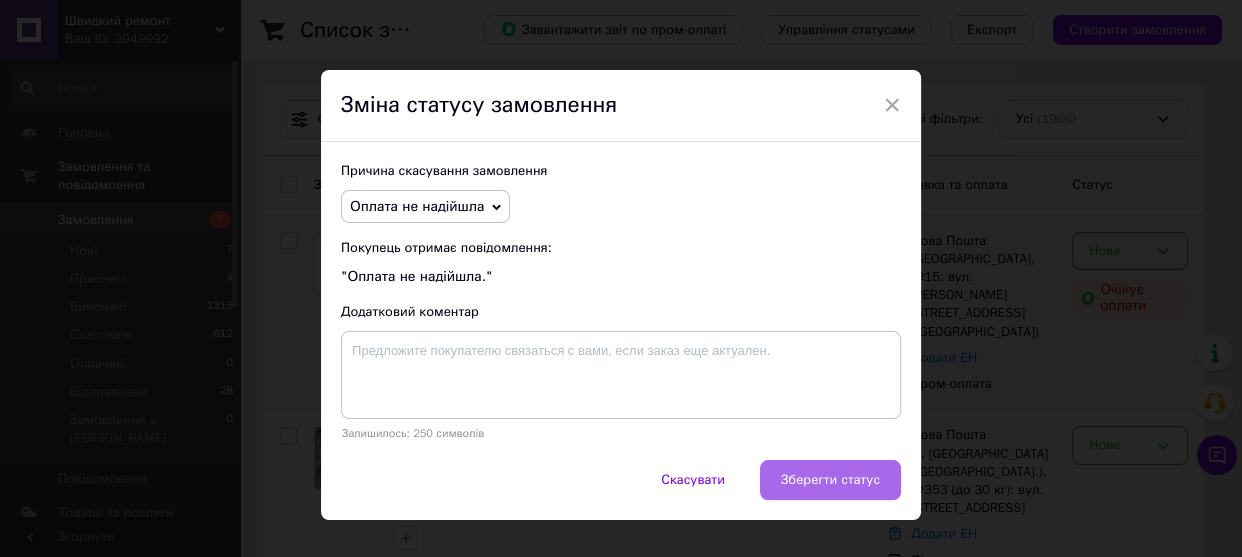 click on "Зберегти статус" at bounding box center (830, 480) 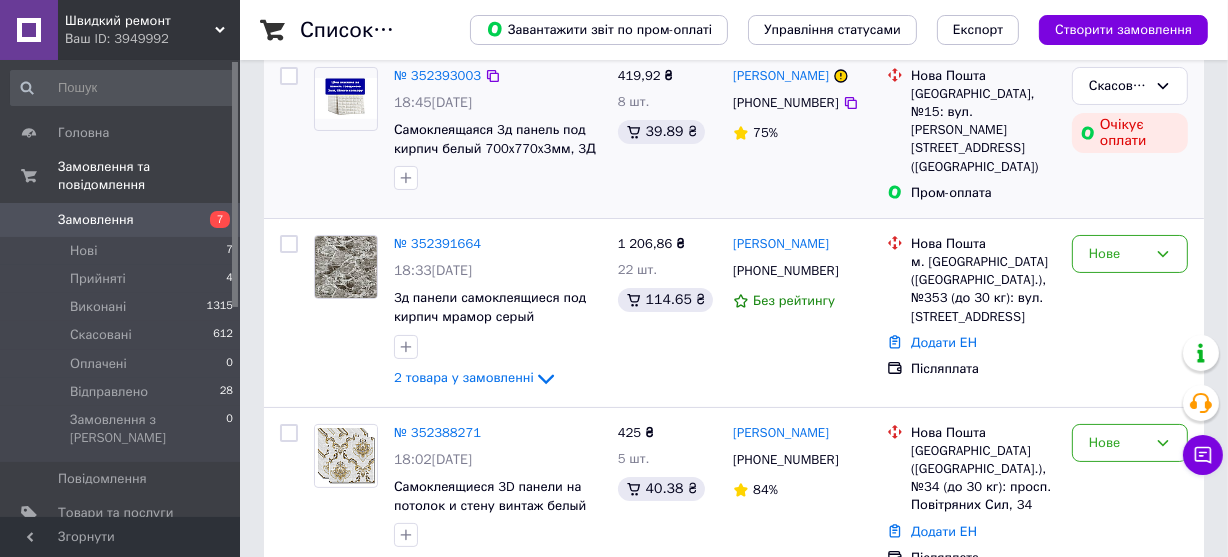 scroll, scrollTop: 181, scrollLeft: 0, axis: vertical 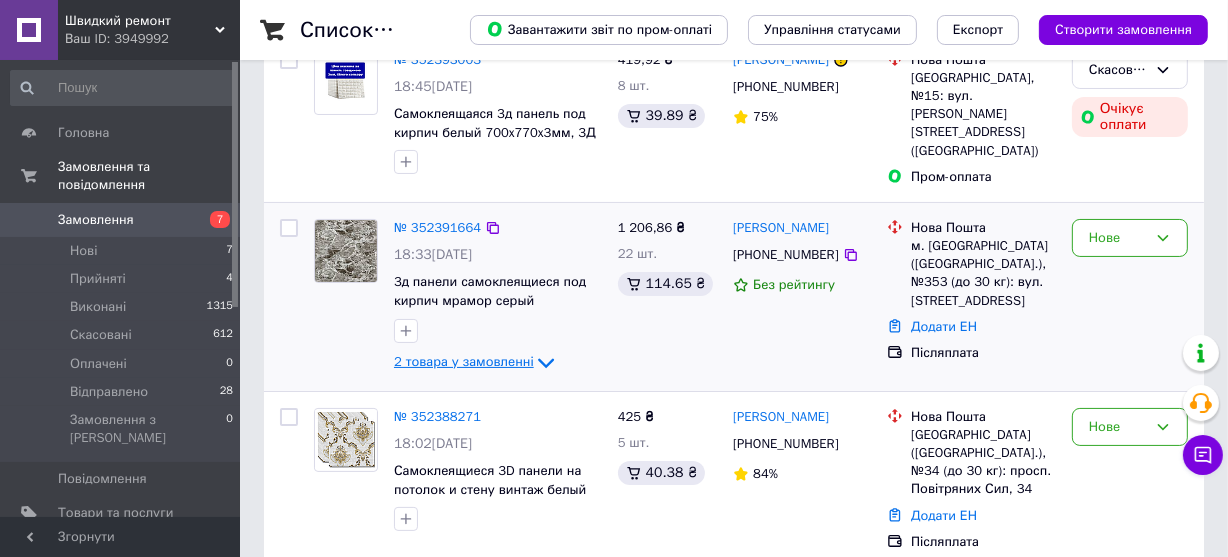 click 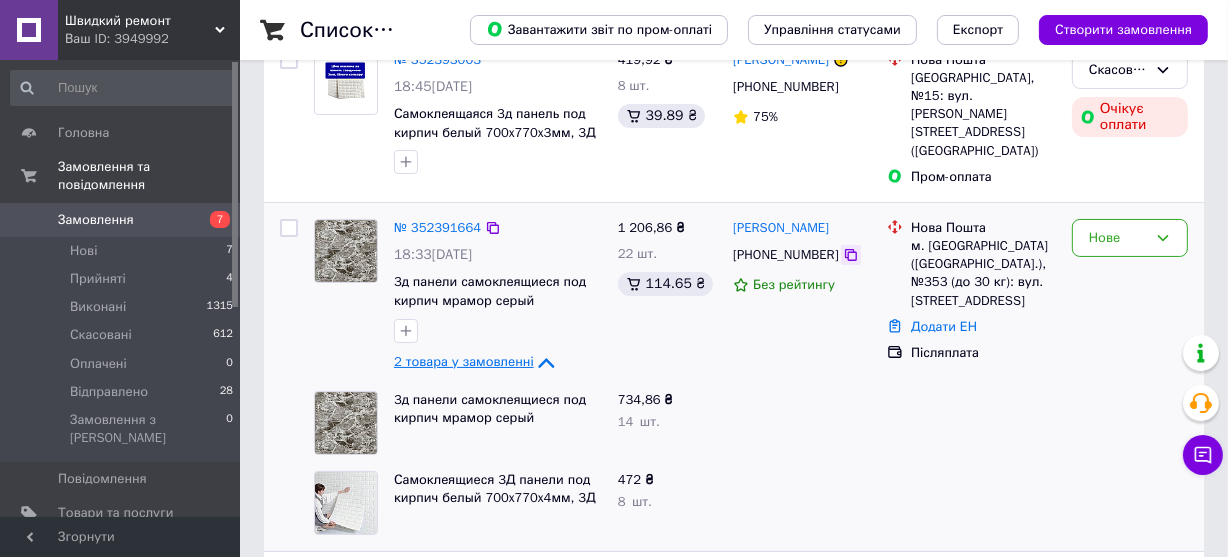 click 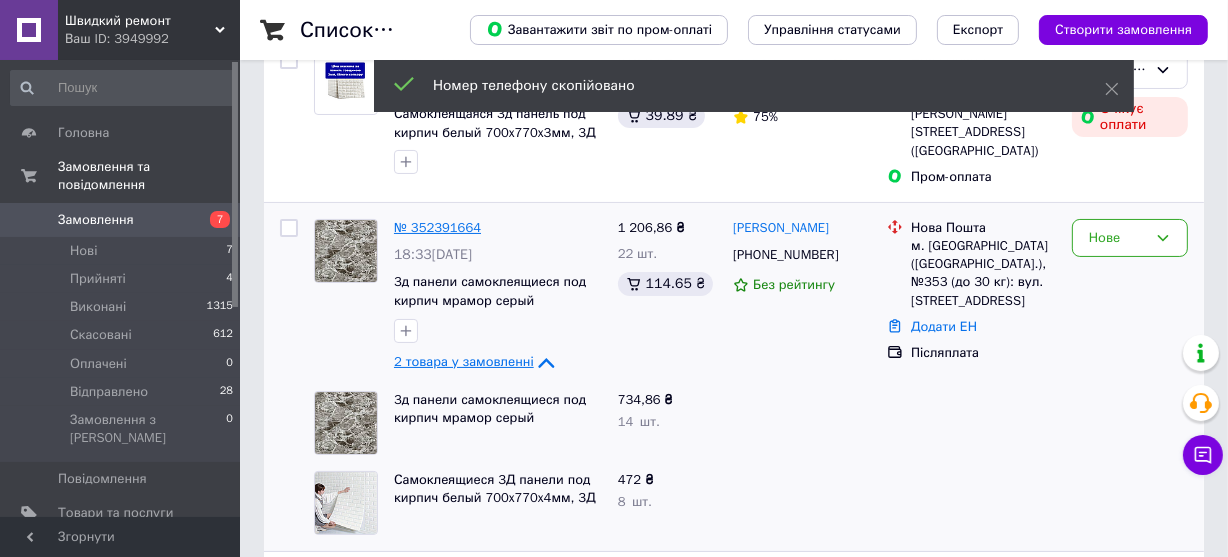 click on "№ 352391664" at bounding box center (437, 227) 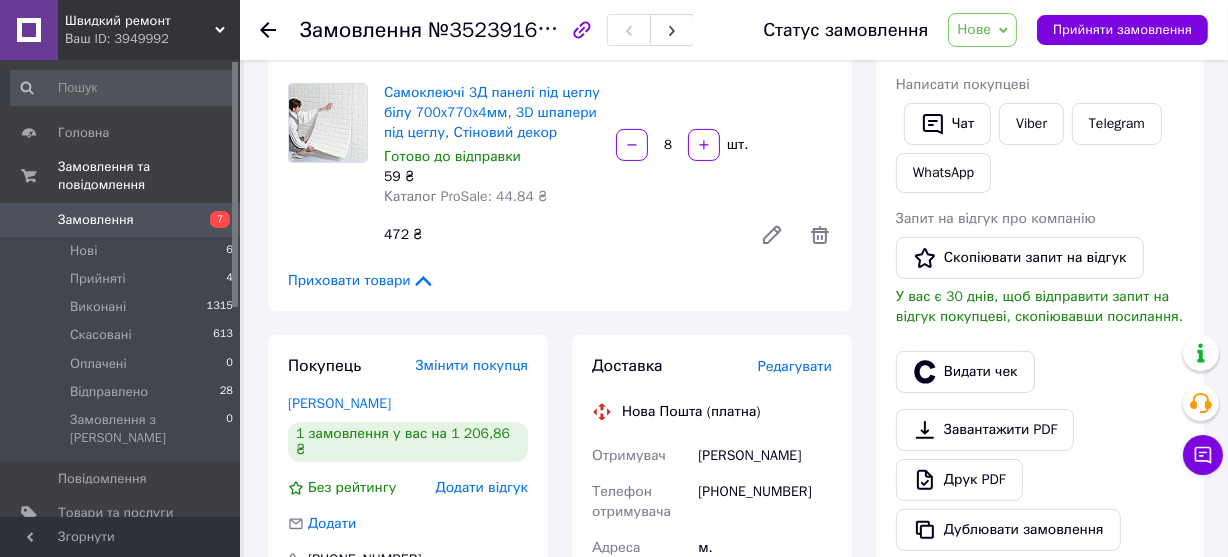 scroll, scrollTop: 545, scrollLeft: 0, axis: vertical 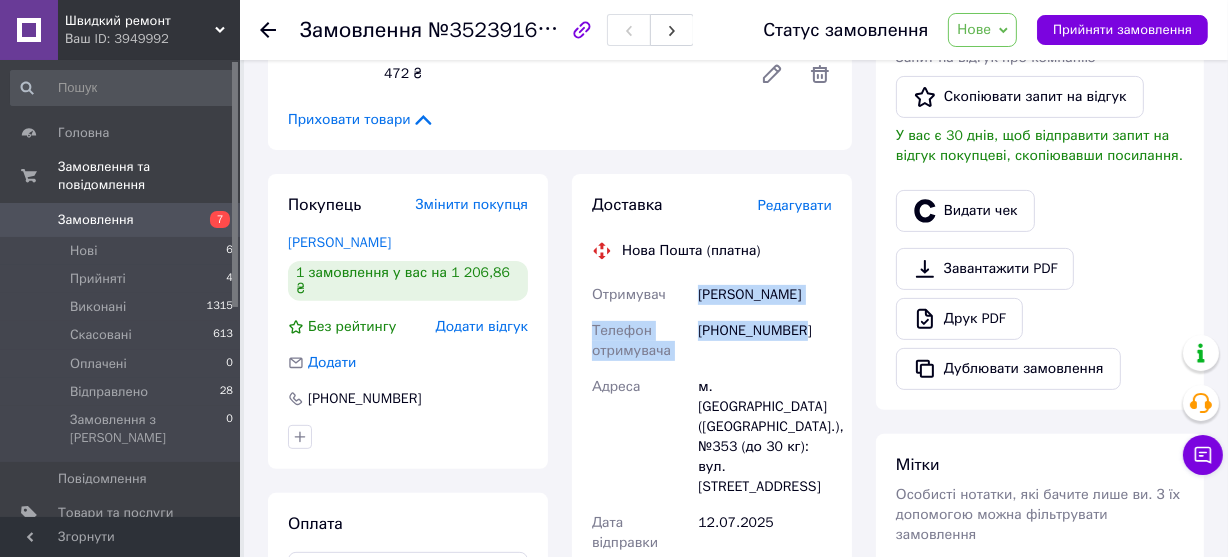 drag, startPoint x: 741, startPoint y: 321, endPoint x: 693, endPoint y: 290, distance: 57.14018 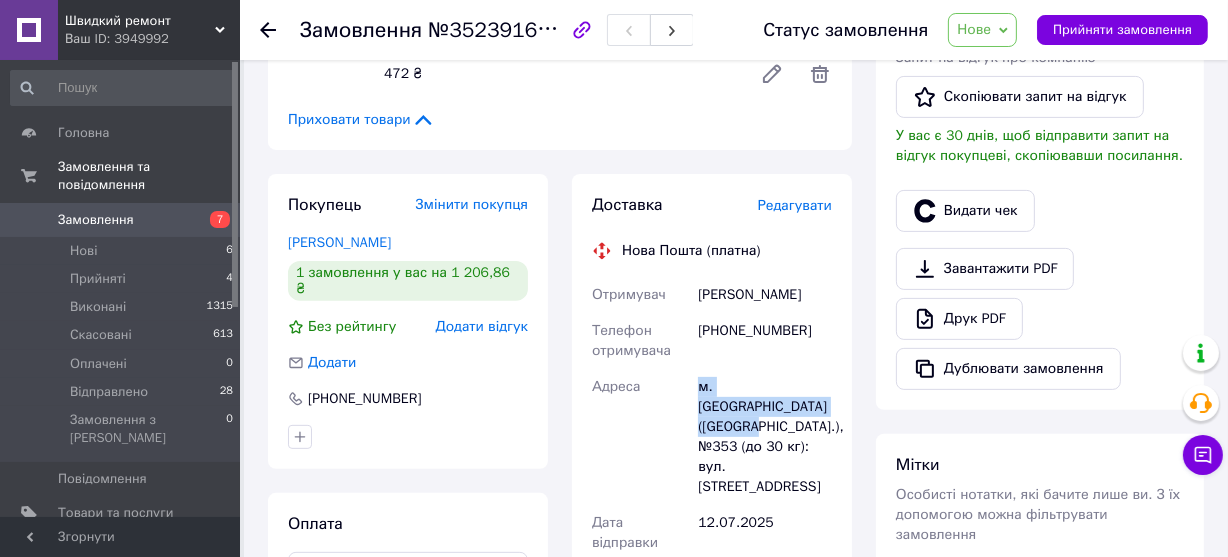 drag, startPoint x: 775, startPoint y: 406, endPoint x: 701, endPoint y: 389, distance: 75.9276 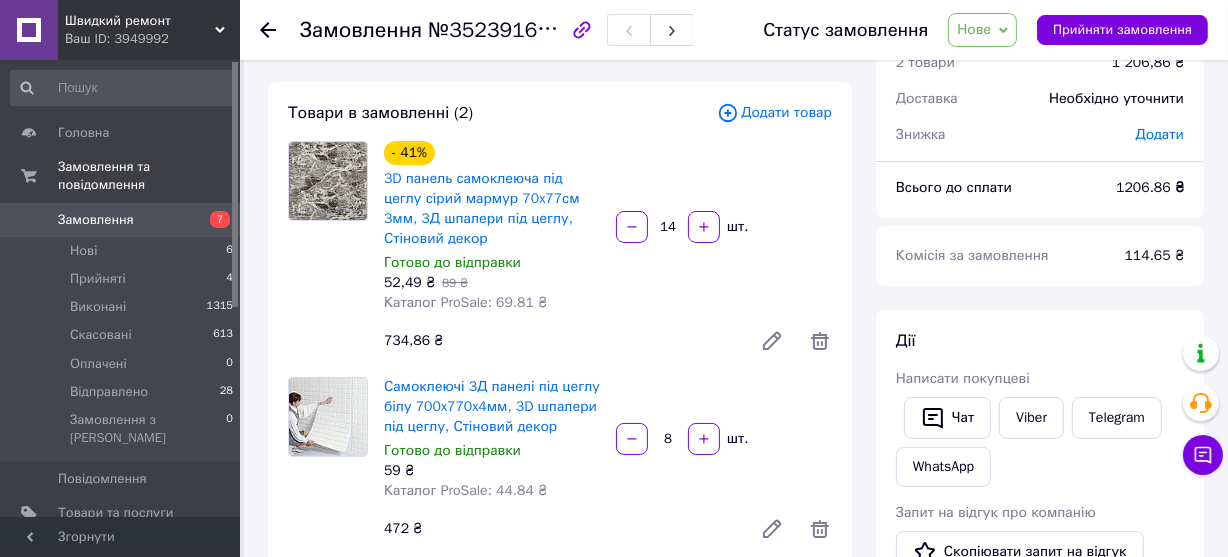 scroll, scrollTop: 0, scrollLeft: 0, axis: both 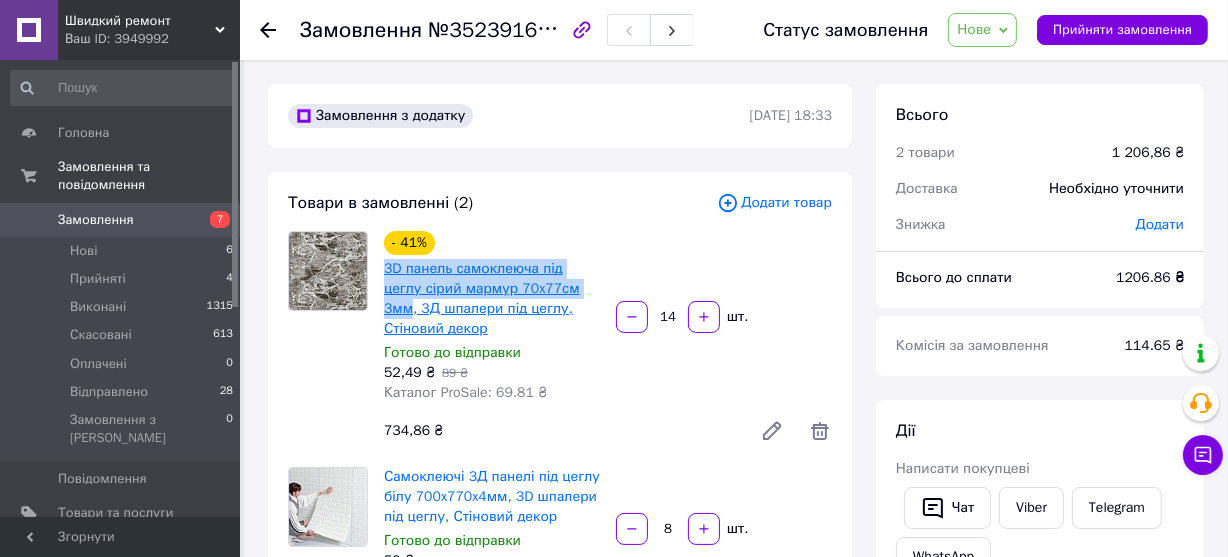 drag, startPoint x: 377, startPoint y: 268, endPoint x: 555, endPoint y: 287, distance: 179.01117 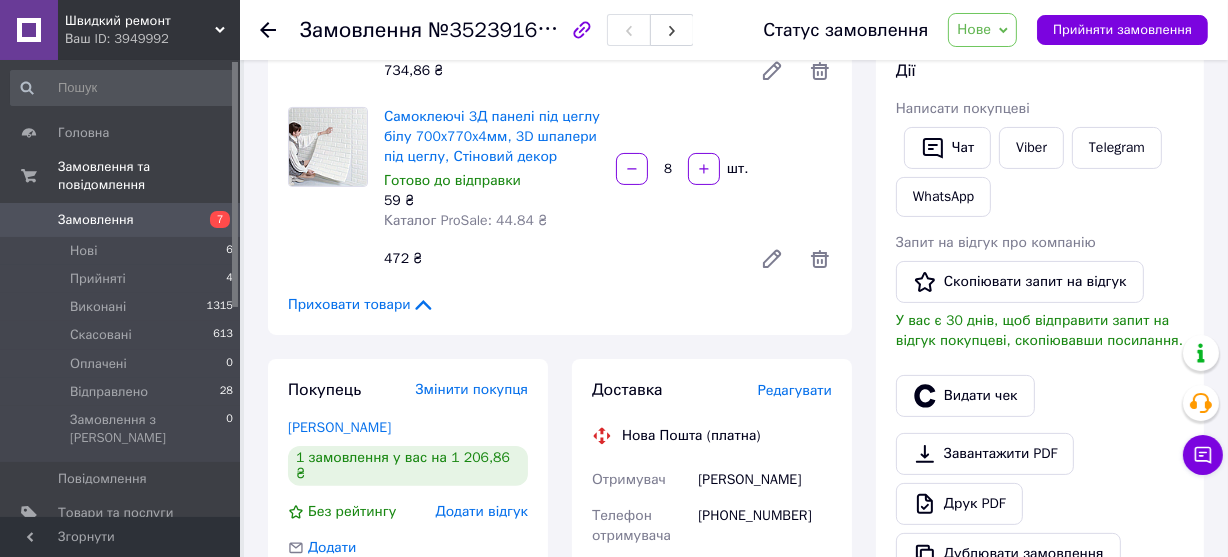 scroll, scrollTop: 272, scrollLeft: 0, axis: vertical 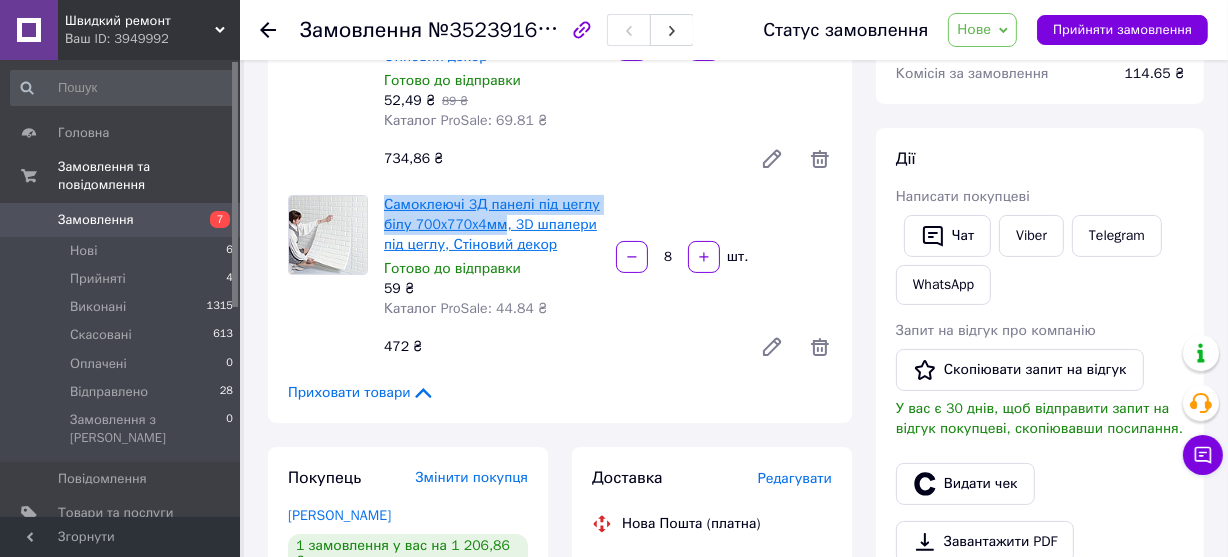 drag, startPoint x: 381, startPoint y: 206, endPoint x: 497, endPoint y: 223, distance: 117.239075 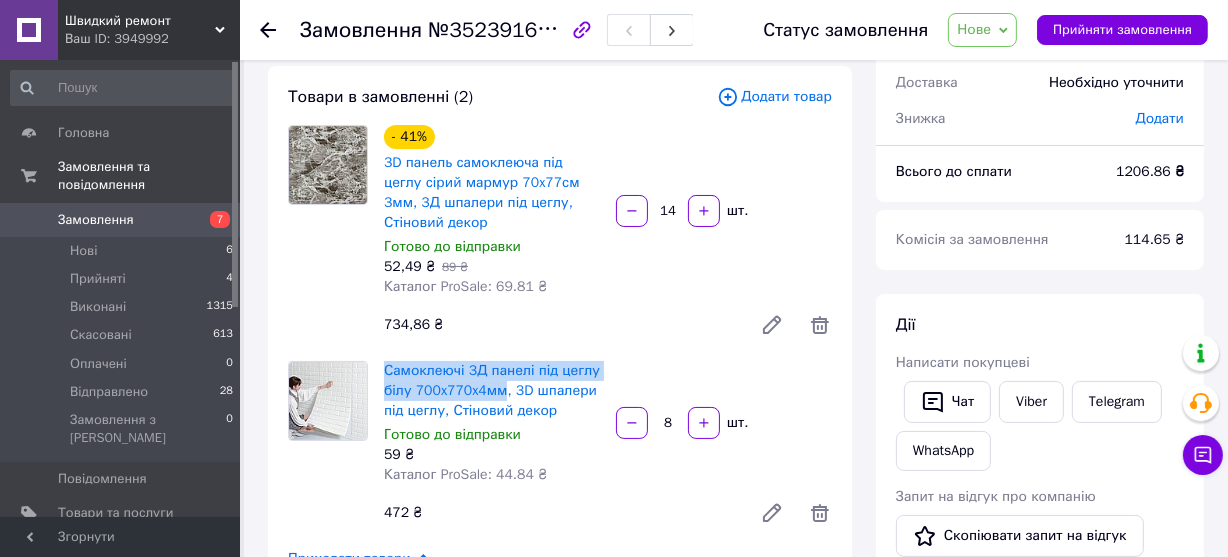 scroll, scrollTop: 90, scrollLeft: 0, axis: vertical 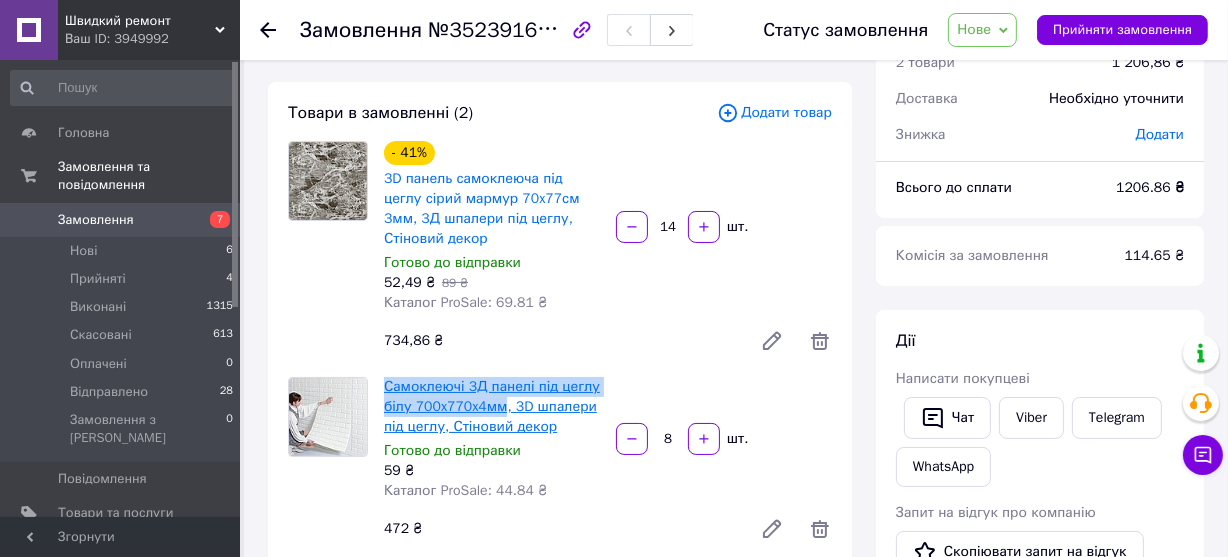 copy on "Самоклеючі 3Д панелі під цеглу білу 700x770x4мм" 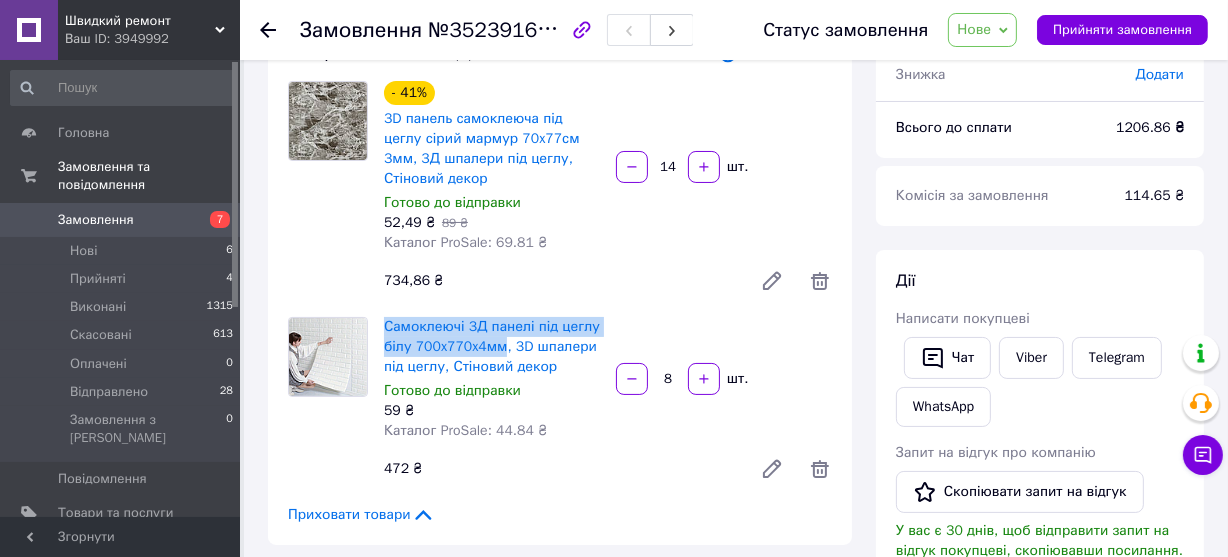scroll, scrollTop: 181, scrollLeft: 0, axis: vertical 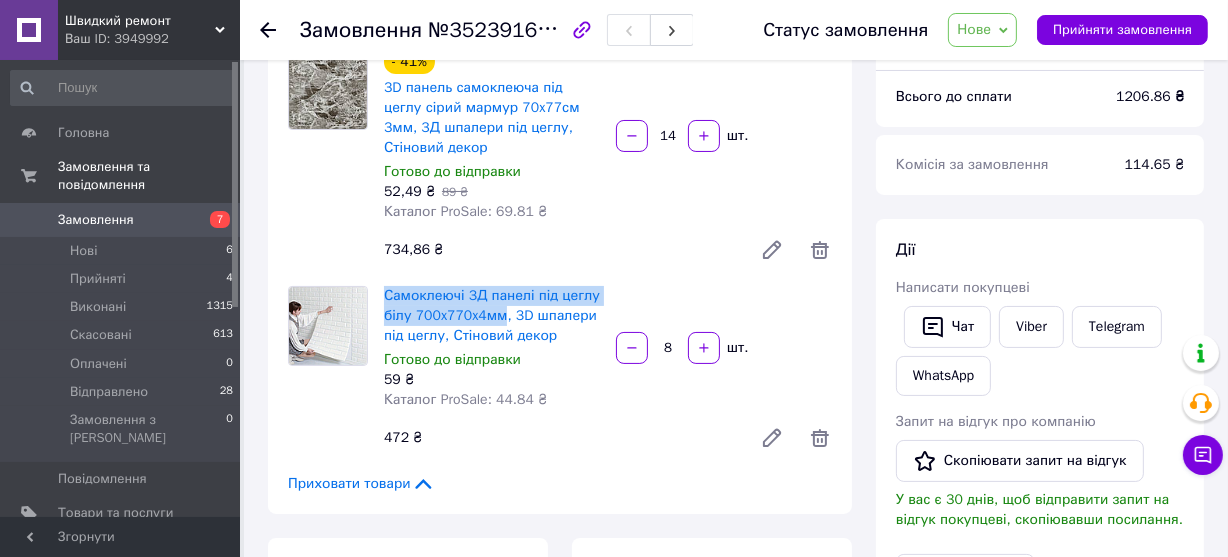 click on "Нове" at bounding box center [974, 29] 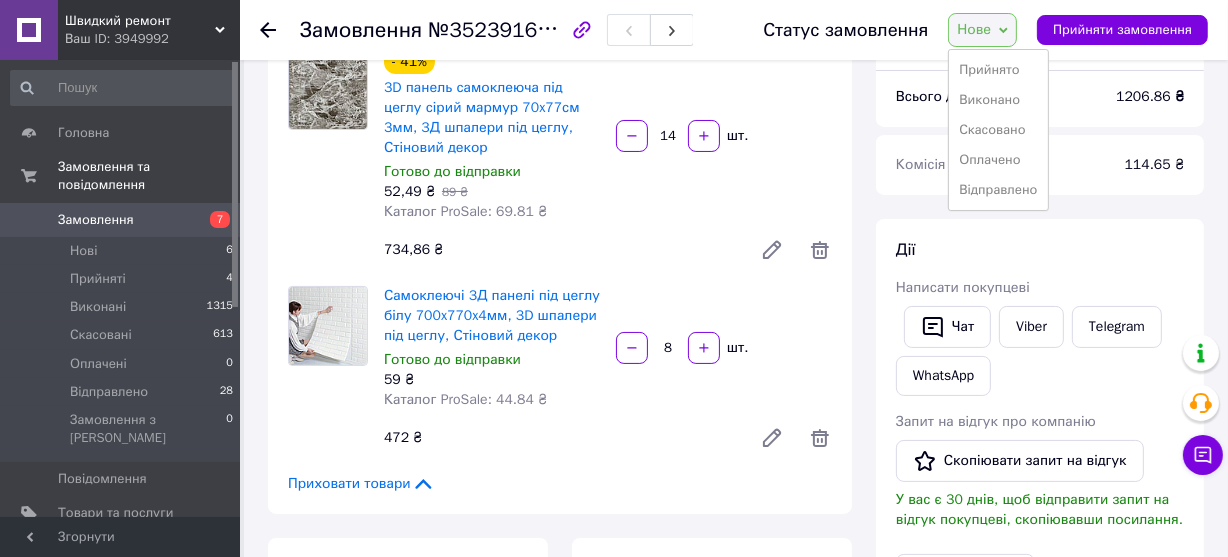 click on "Прийнято" at bounding box center [998, 70] 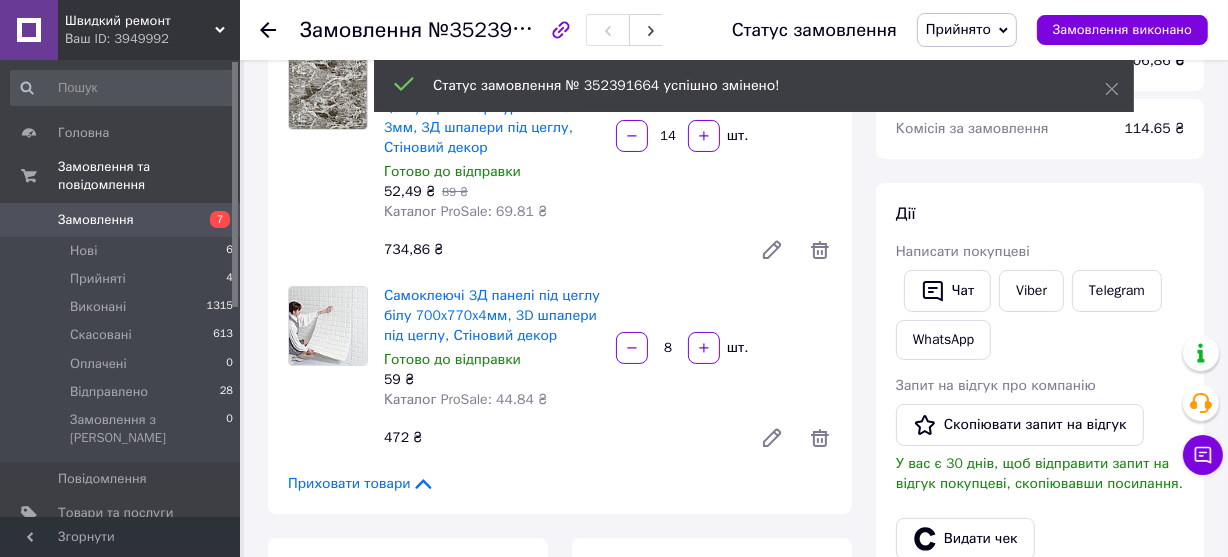 click on "Замовлення" at bounding box center [121, 220] 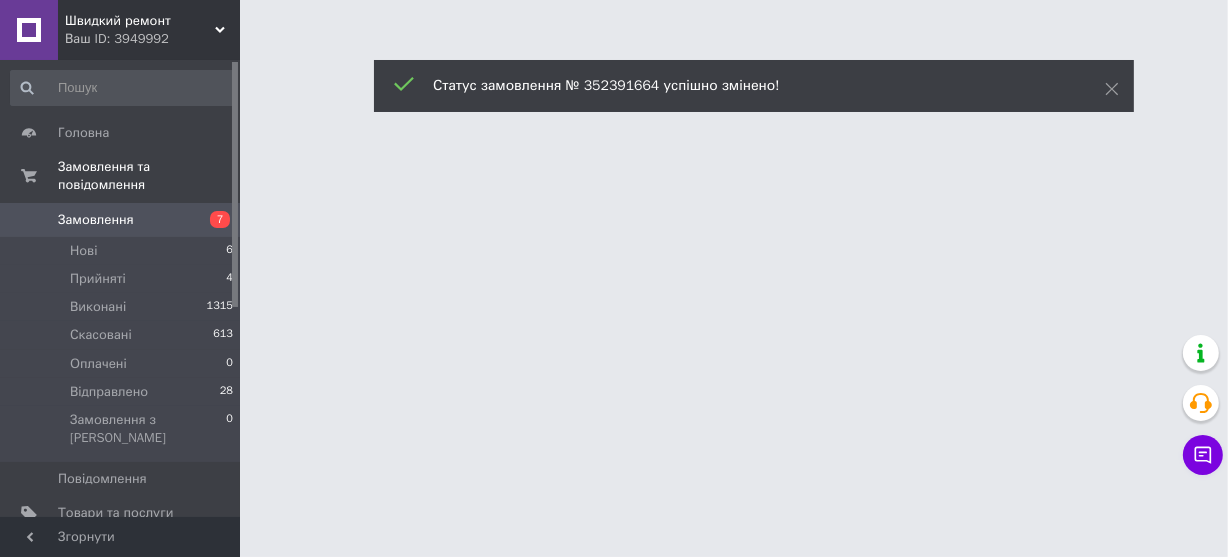 scroll, scrollTop: 0, scrollLeft: 0, axis: both 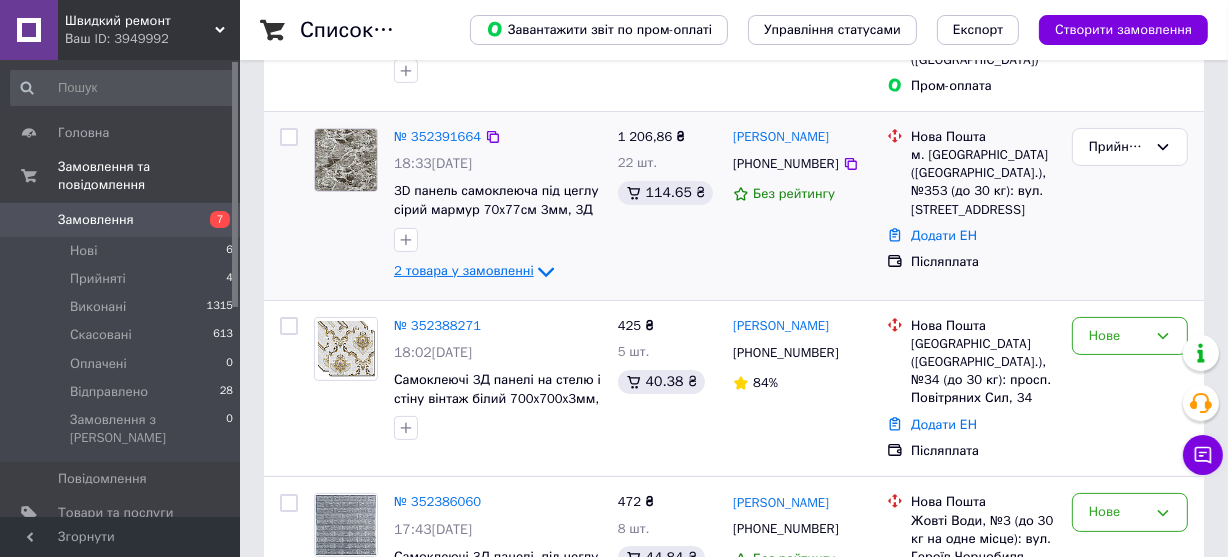 click 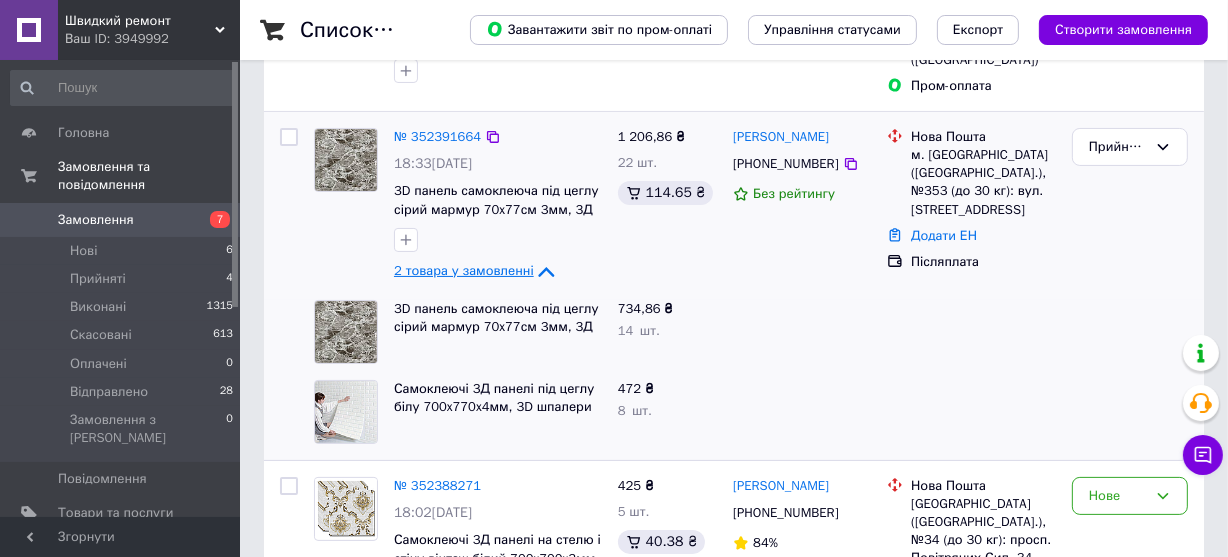 click 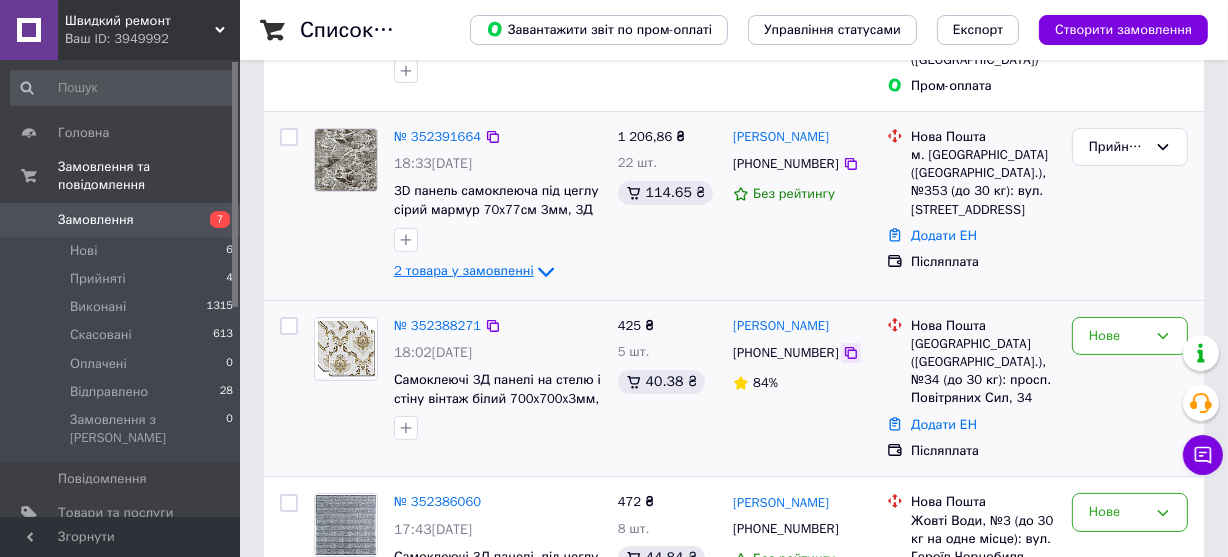 click 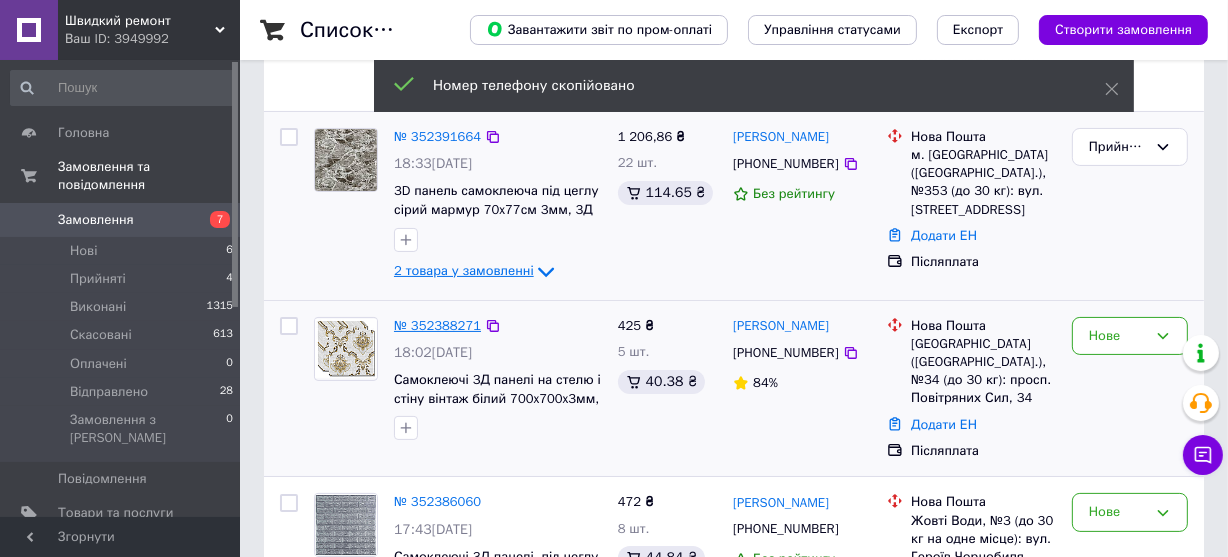 click on "№ 352388271" at bounding box center [437, 325] 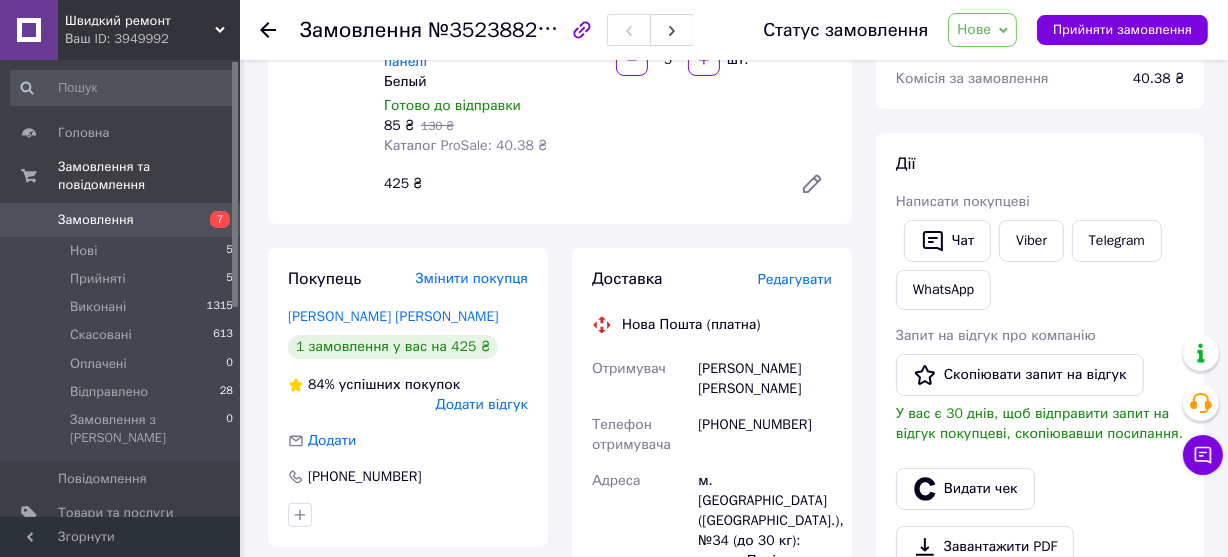 scroll, scrollTop: 272, scrollLeft: 0, axis: vertical 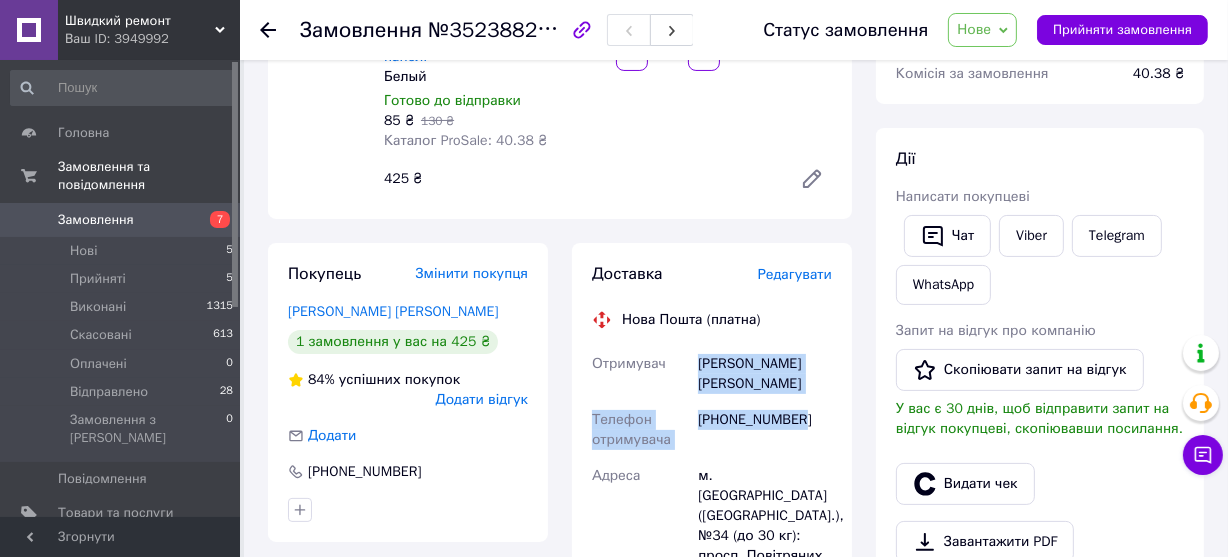 drag, startPoint x: 799, startPoint y: 380, endPoint x: 700, endPoint y: 350, distance: 103.44564 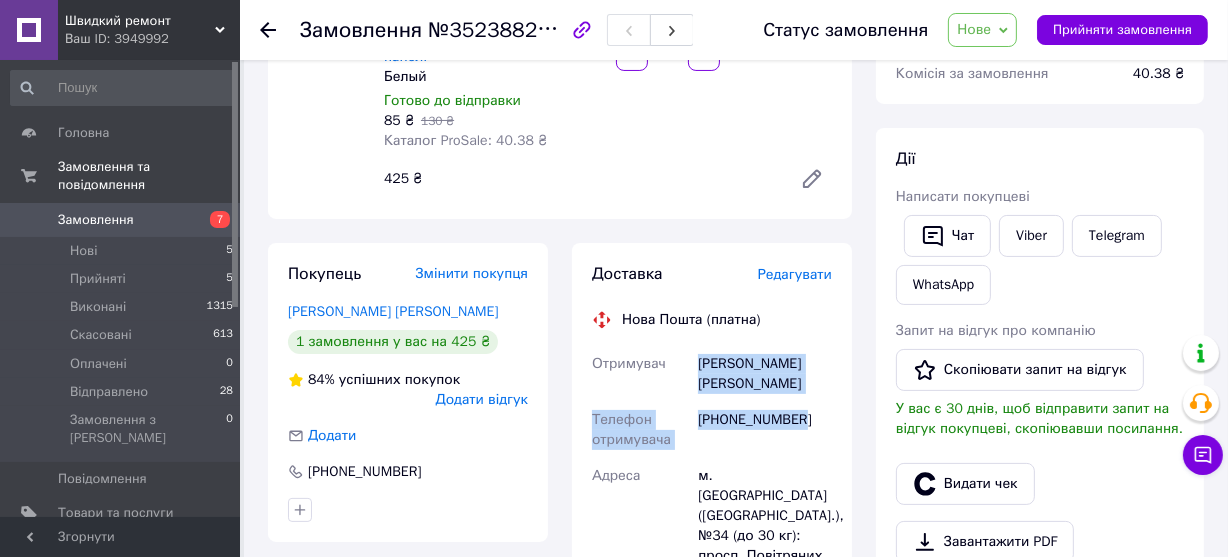 copy on "[PERSON_NAME] [PERSON_NAME] Телефон отримувача [PHONE_NUMBER]" 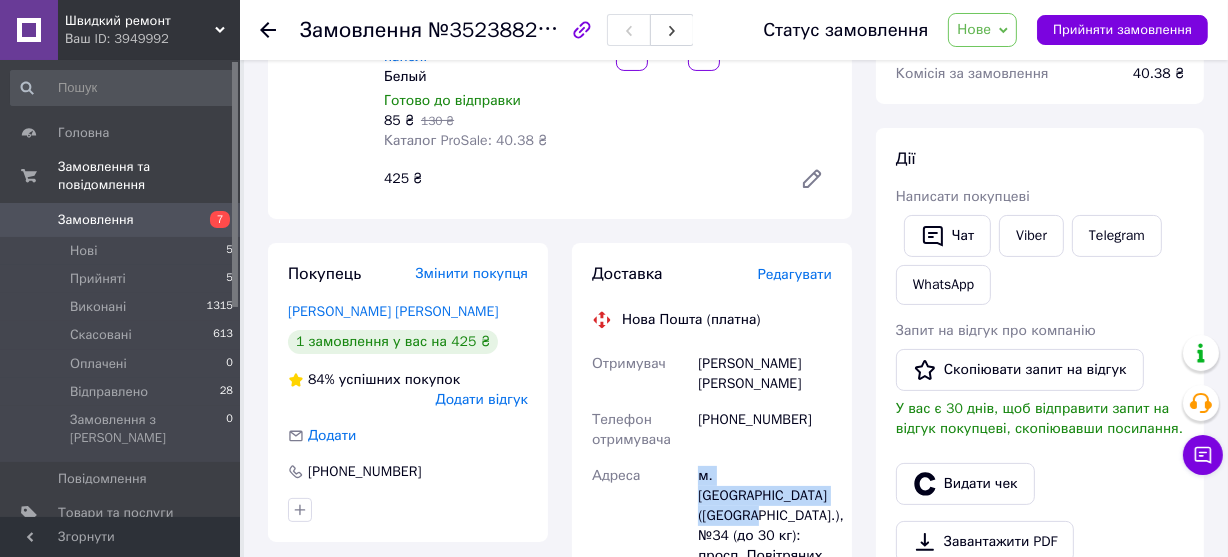 drag, startPoint x: 770, startPoint y: 451, endPoint x: 700, endPoint y: 437, distance: 71.38628 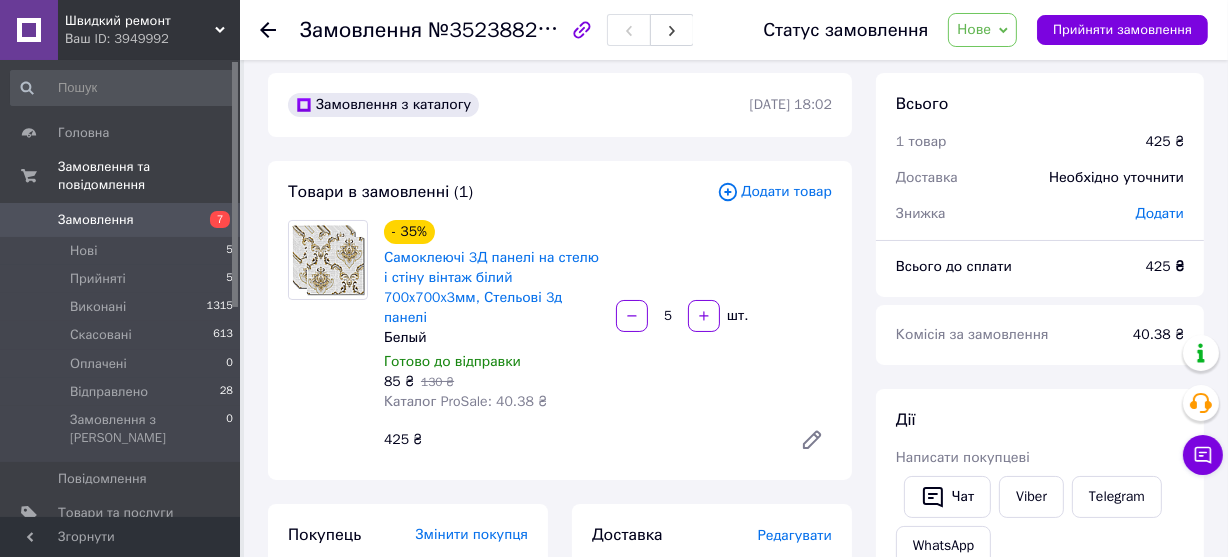 scroll, scrollTop: 0, scrollLeft: 0, axis: both 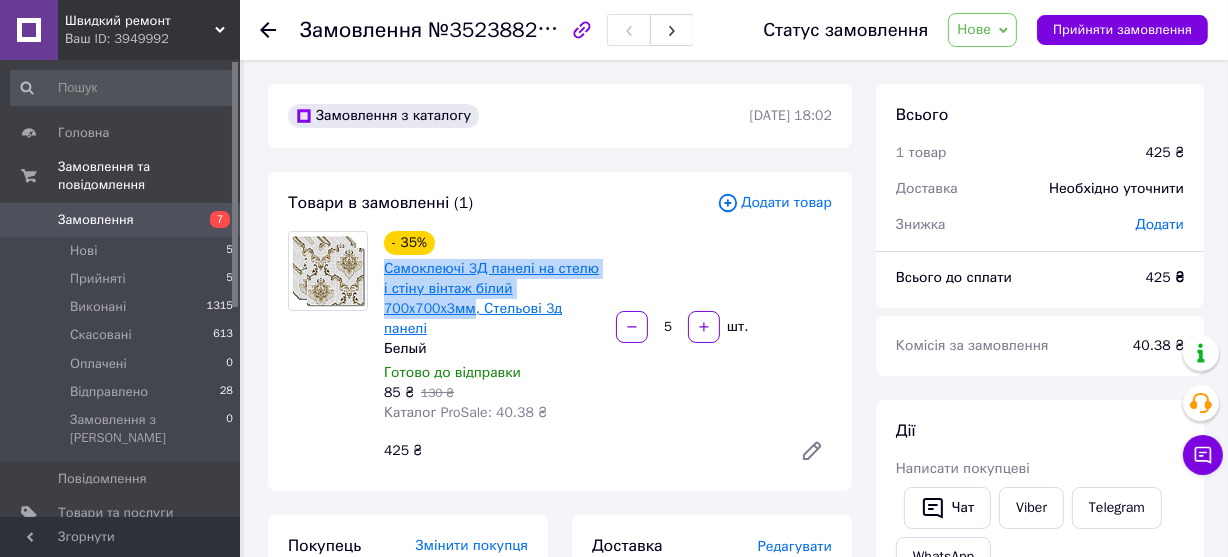 drag, startPoint x: 377, startPoint y: 267, endPoint x: 585, endPoint y: 290, distance: 209.26778 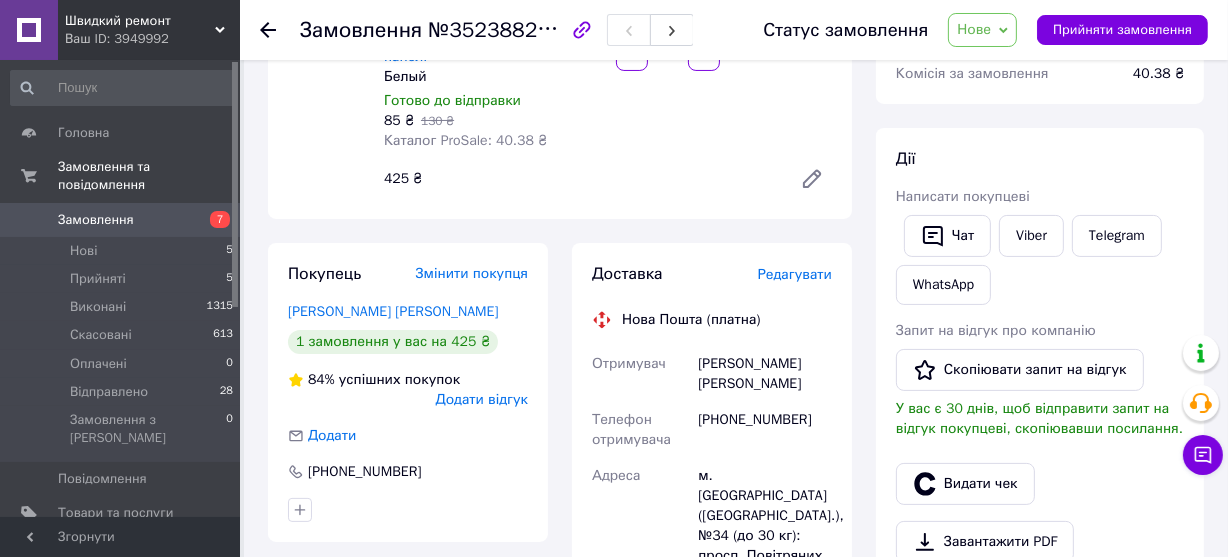 scroll, scrollTop: 0, scrollLeft: 0, axis: both 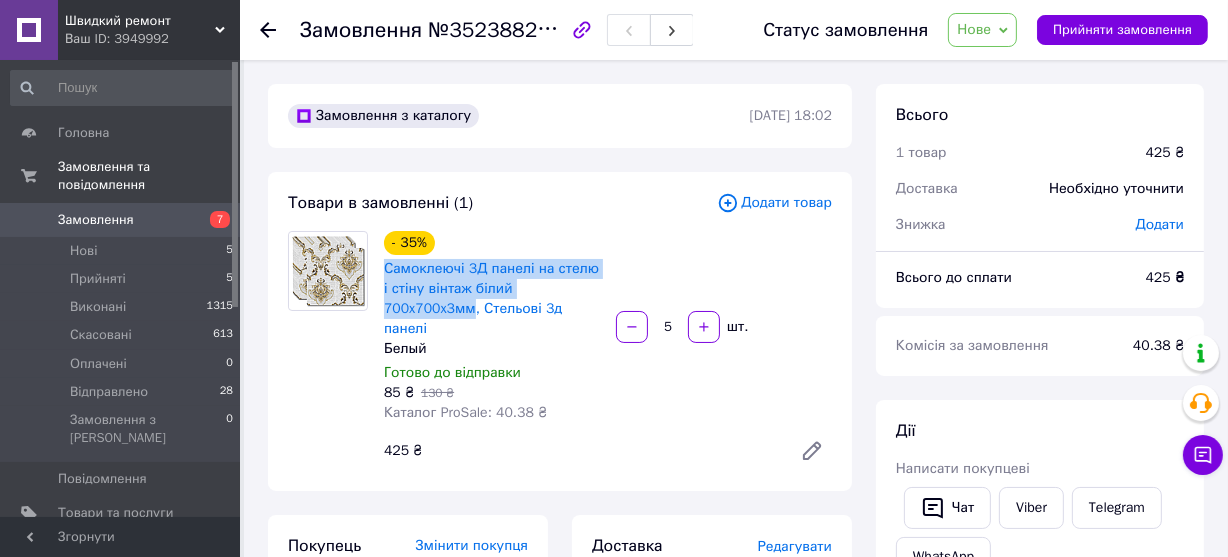 click on "Нове" at bounding box center [974, 29] 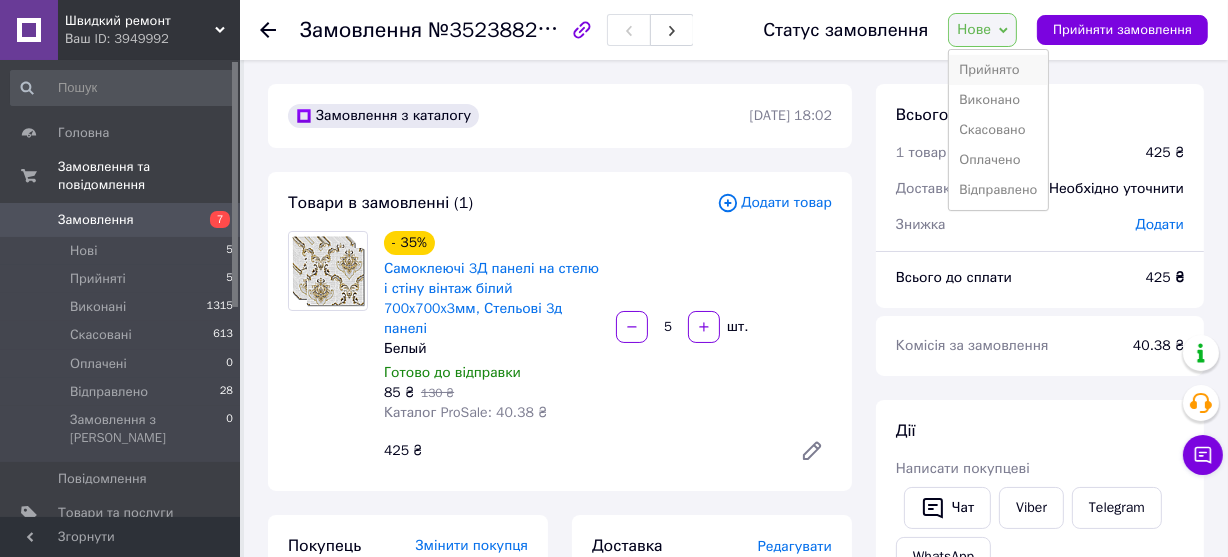 click on "Прийнято" at bounding box center [998, 70] 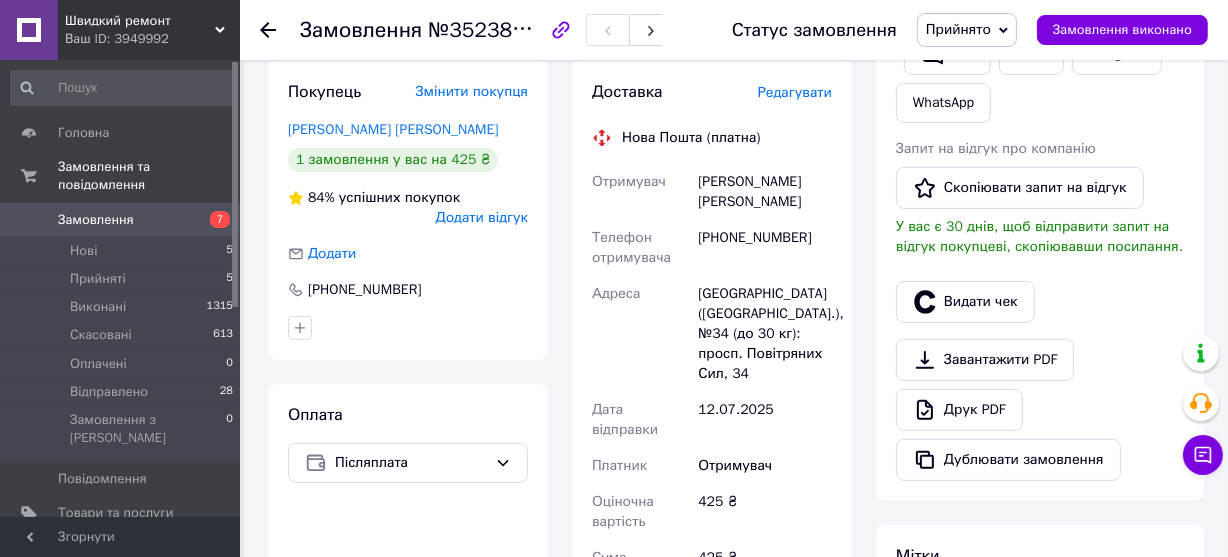 scroll, scrollTop: 90, scrollLeft: 0, axis: vertical 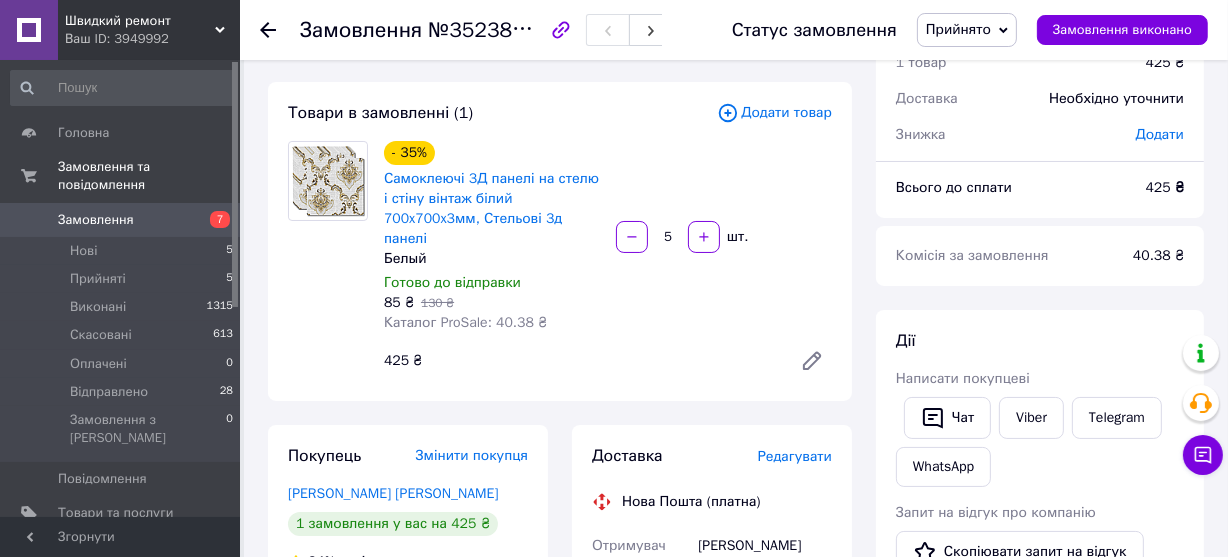 click on "7" at bounding box center (212, 220) 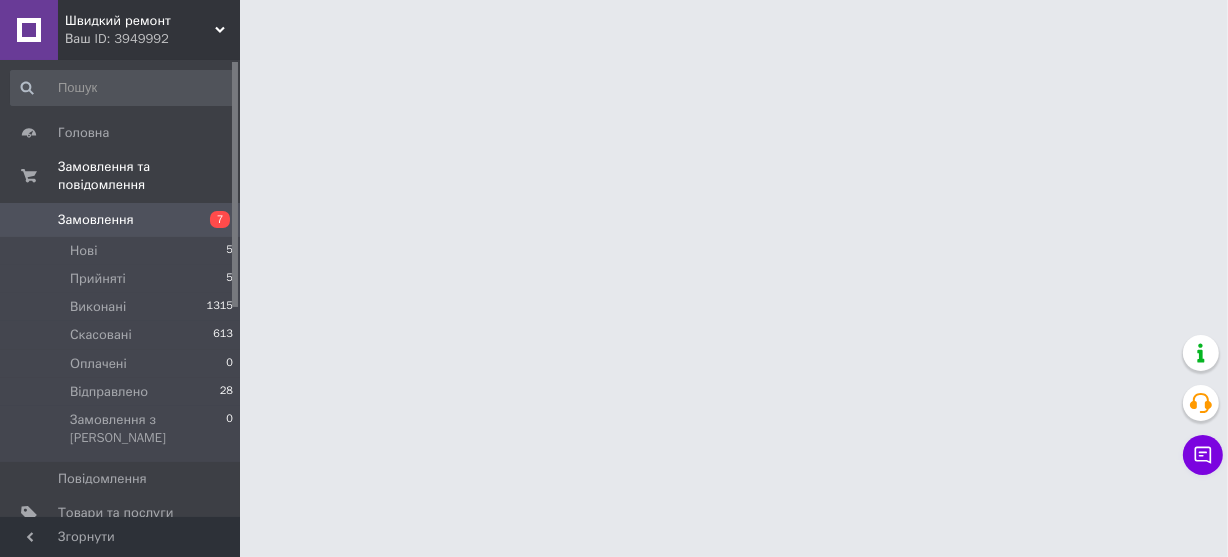 scroll, scrollTop: 0, scrollLeft: 0, axis: both 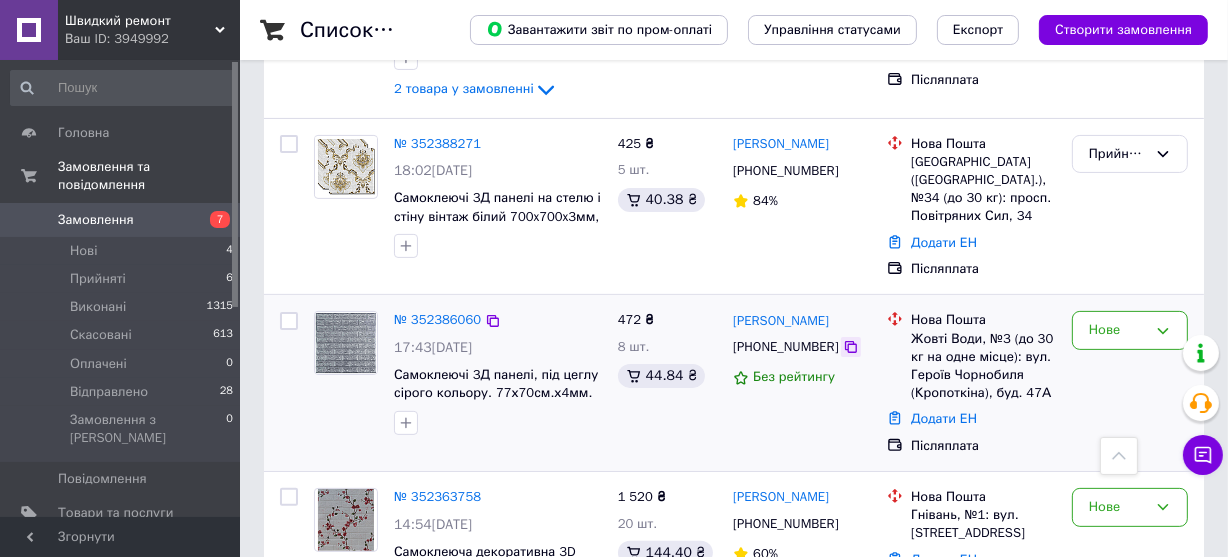 click 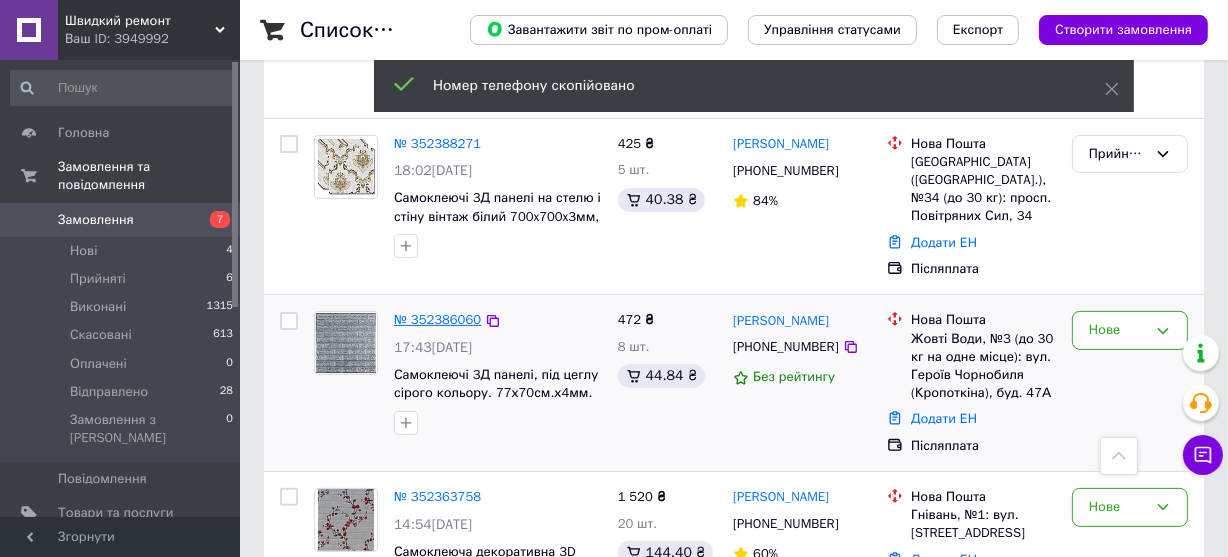 click on "№ 352386060" at bounding box center (437, 319) 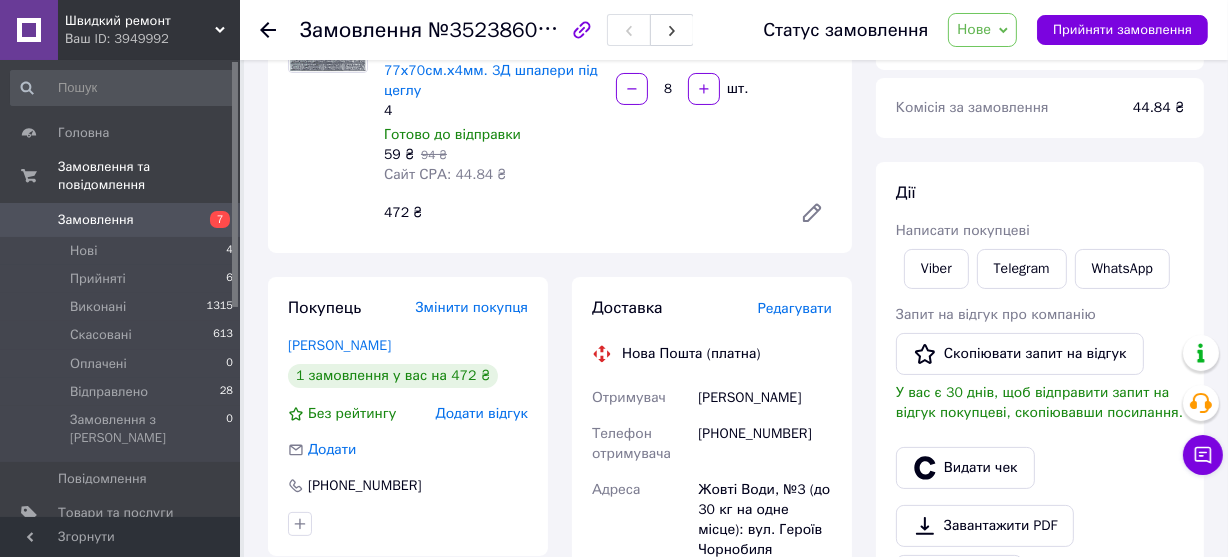 scroll, scrollTop: 0, scrollLeft: 0, axis: both 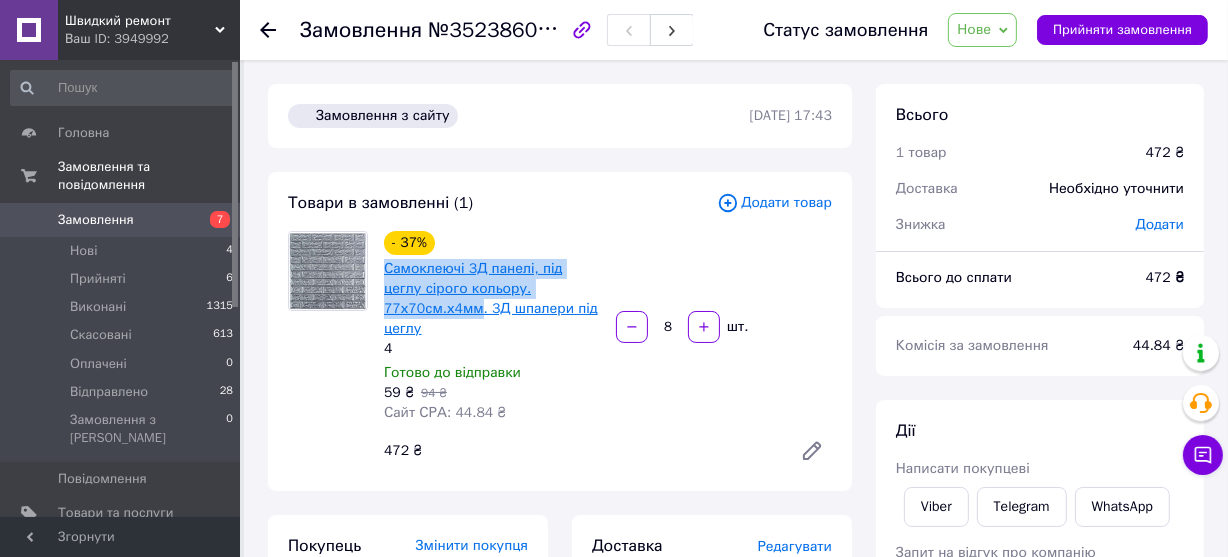 drag, startPoint x: 378, startPoint y: 267, endPoint x: 573, endPoint y: 290, distance: 196.35173 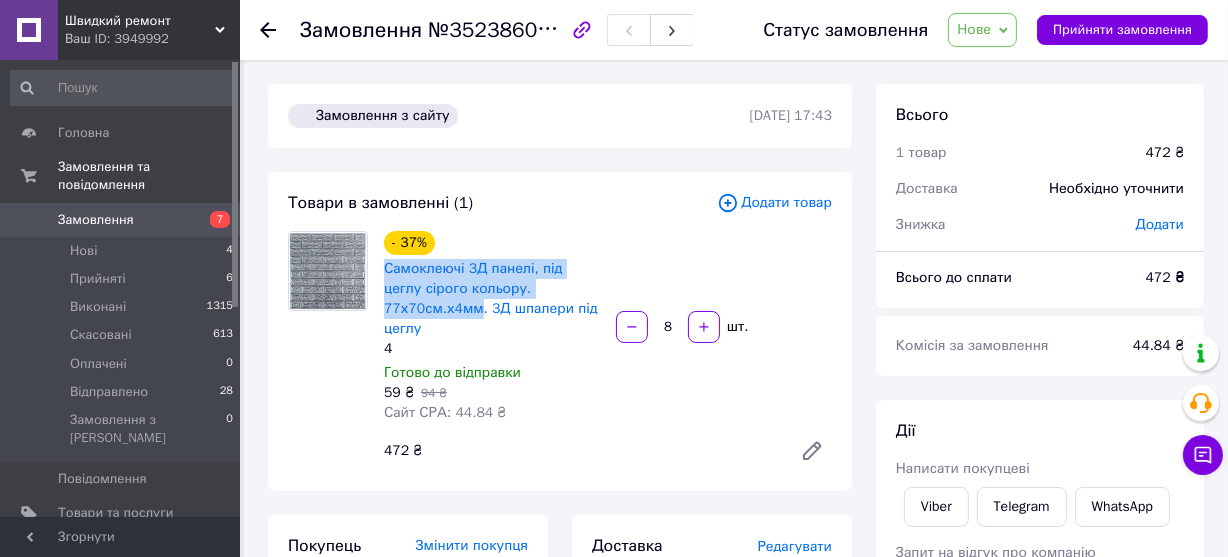 copy on "Самоклеючі 3Д панелі, під цеглу сірого кольору. 77х70см.х4мм" 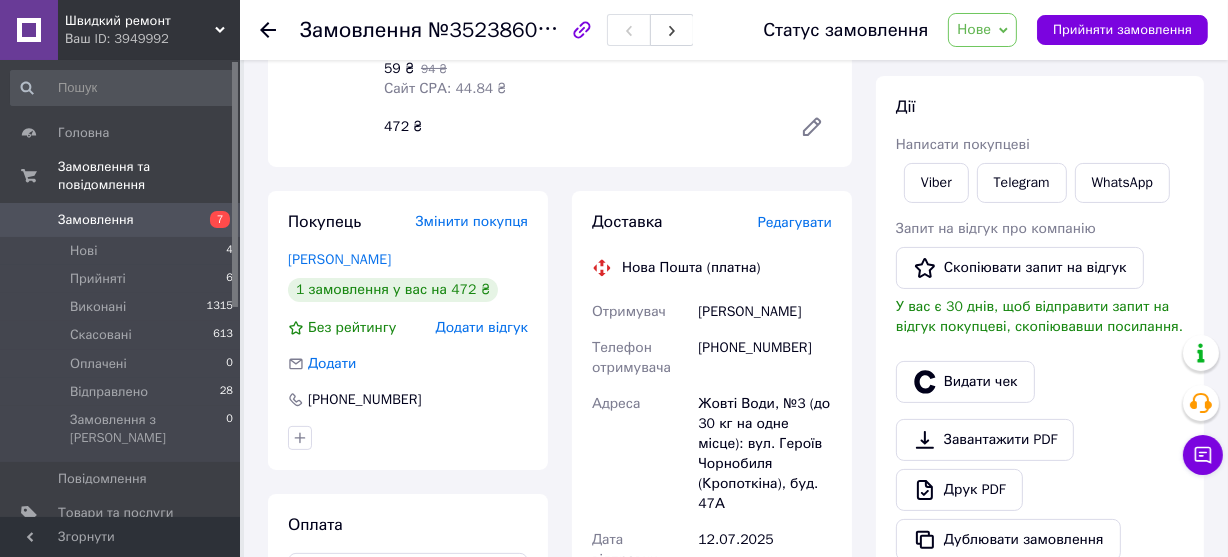 scroll, scrollTop: 363, scrollLeft: 0, axis: vertical 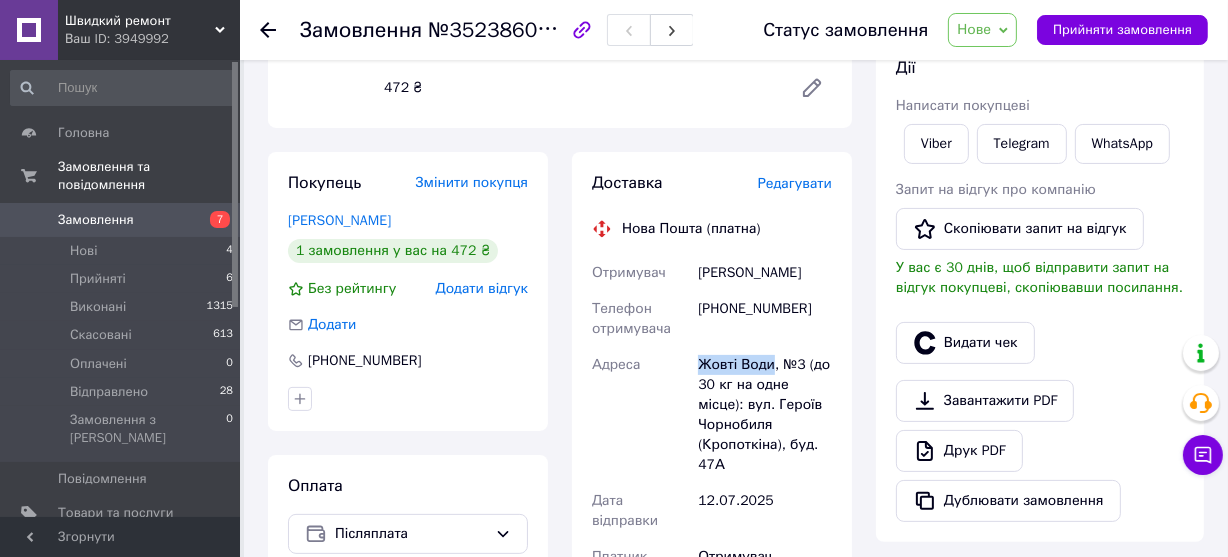 drag, startPoint x: 770, startPoint y: 342, endPoint x: 700, endPoint y: 342, distance: 70 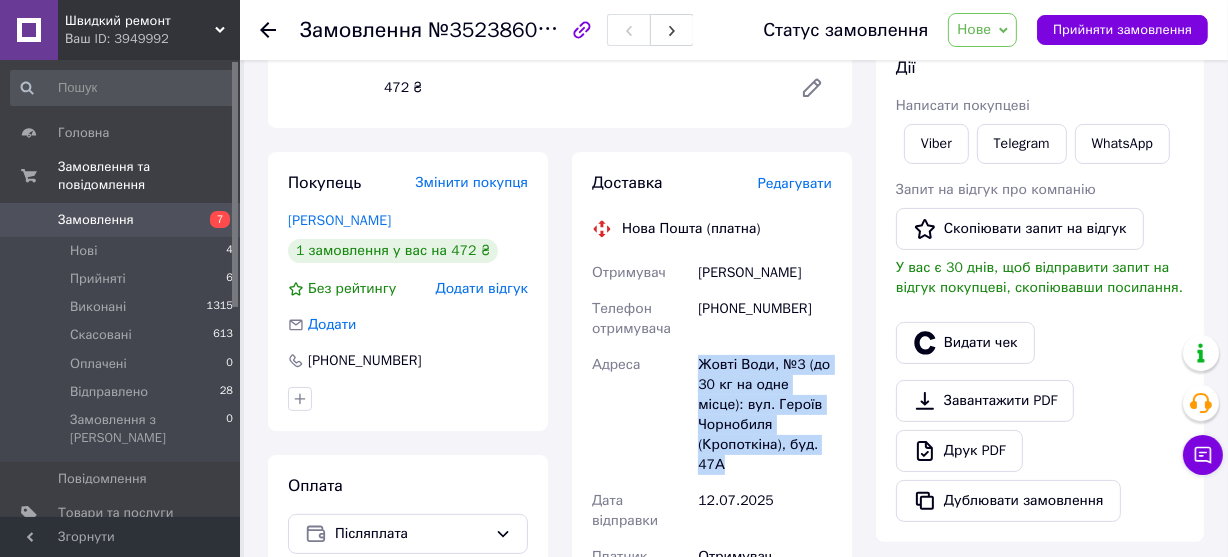drag, startPoint x: 726, startPoint y: 440, endPoint x: 700, endPoint y: 347, distance: 96.56604 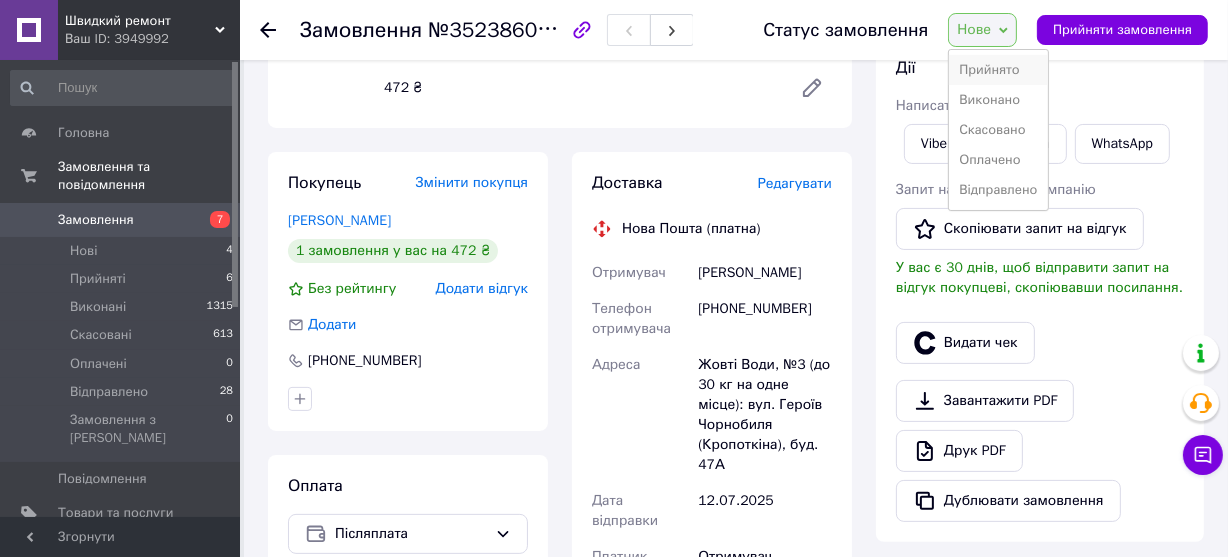 click on "Прийнято" at bounding box center (998, 70) 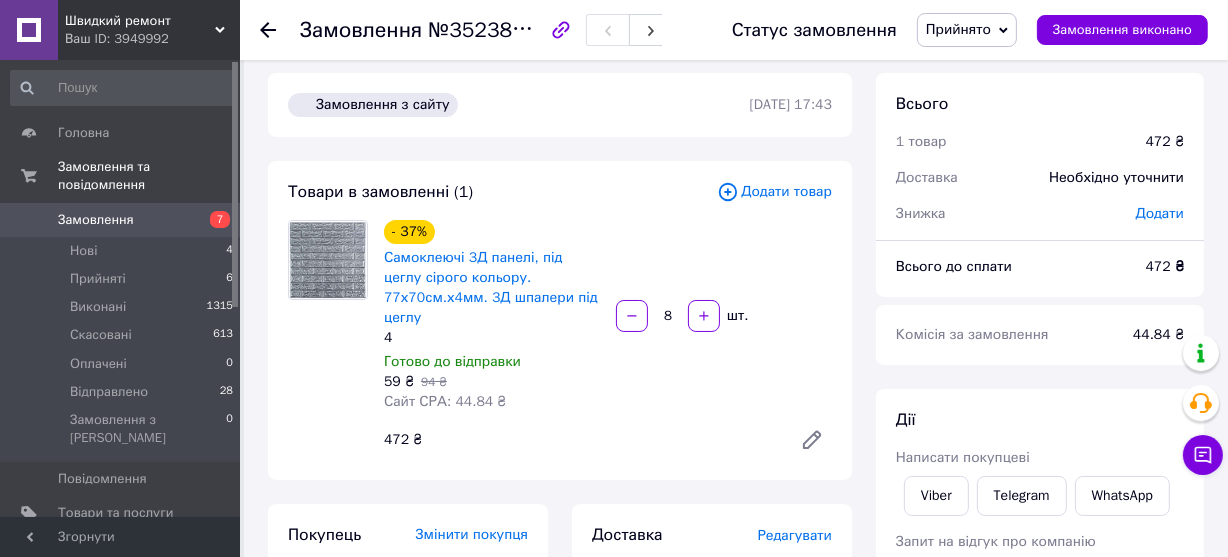 scroll, scrollTop: 0, scrollLeft: 0, axis: both 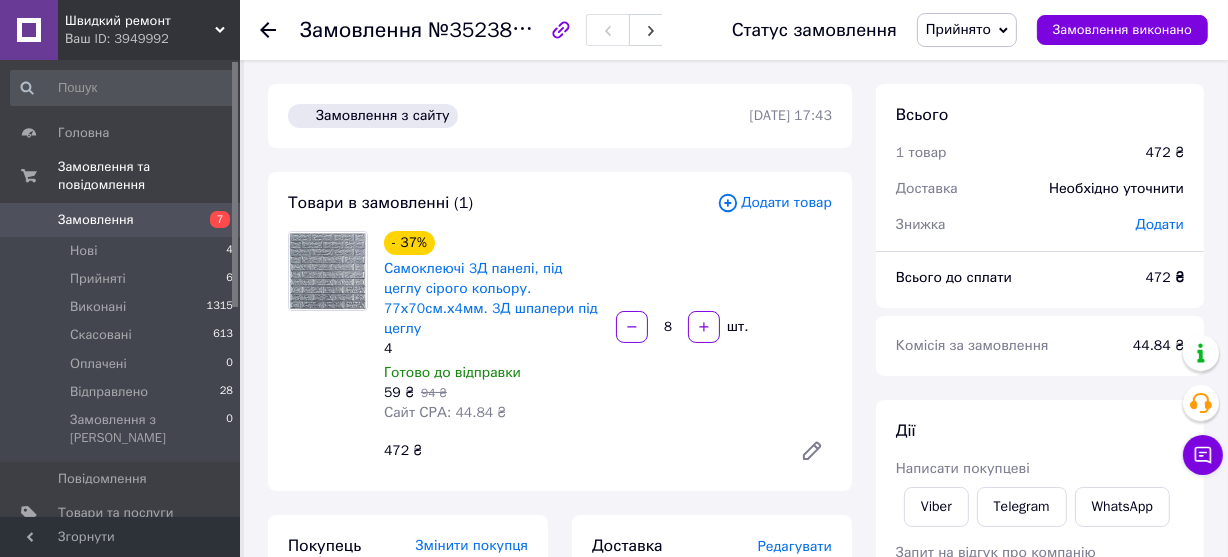 click on "Замовлення" at bounding box center (96, 220) 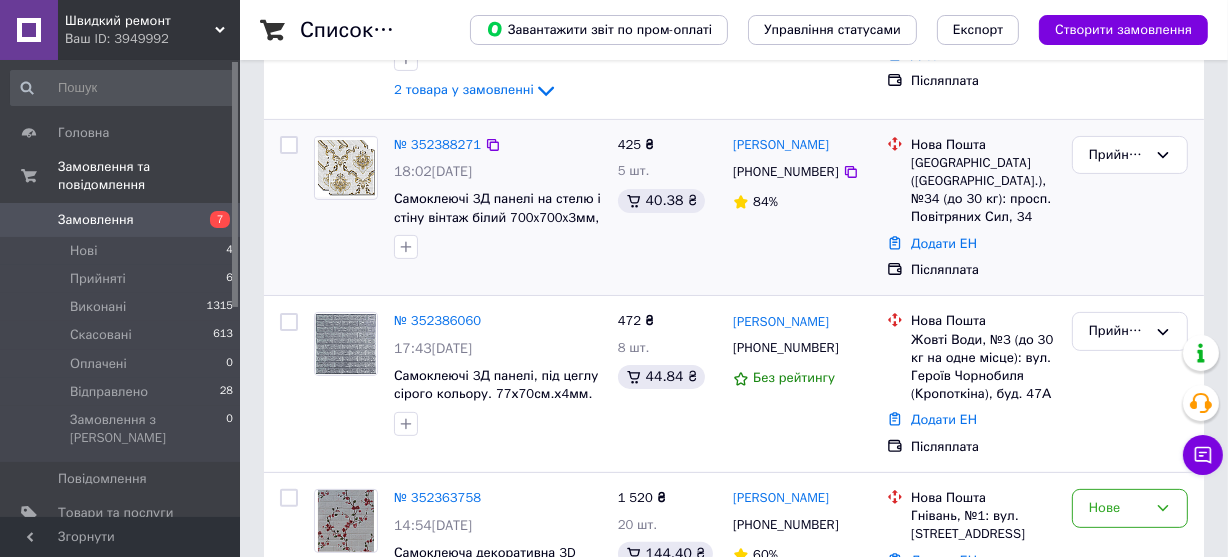 scroll, scrollTop: 454, scrollLeft: 0, axis: vertical 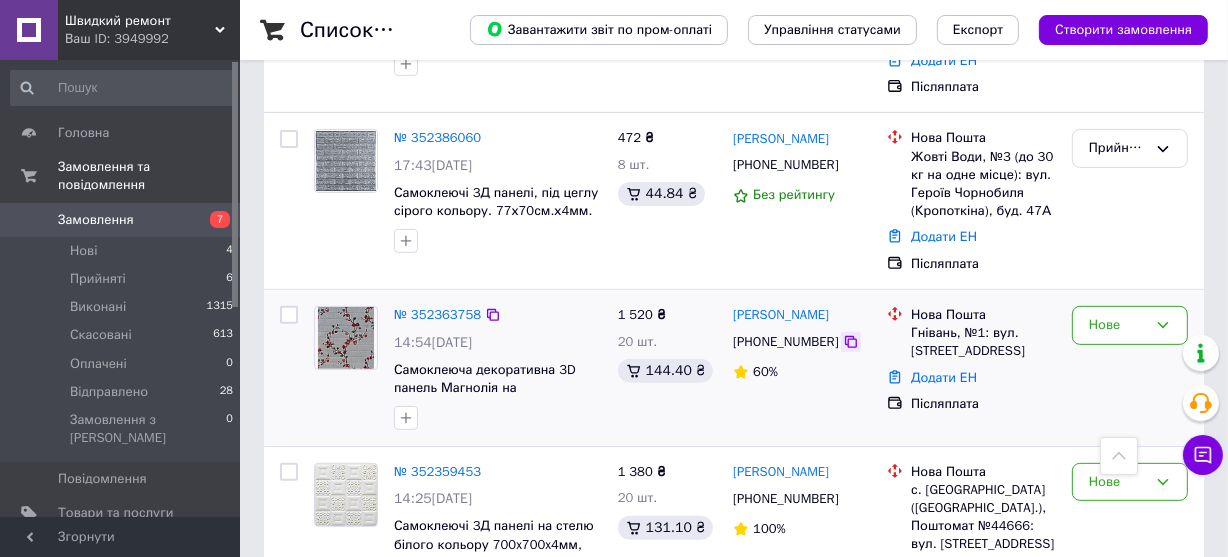 click 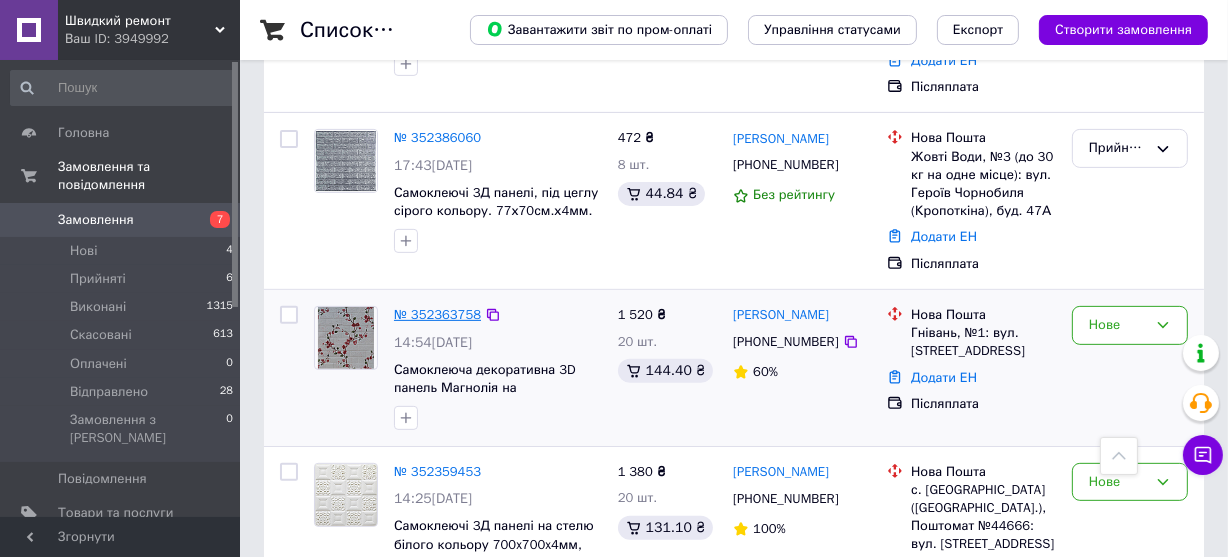click on "№ 352363758" at bounding box center (437, 314) 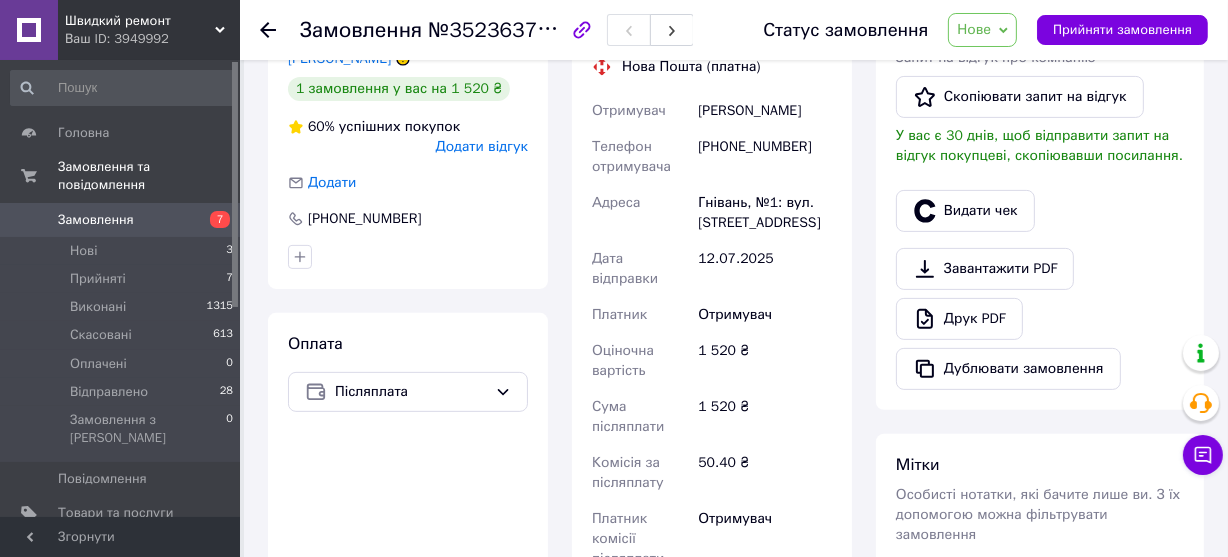 scroll, scrollTop: 272, scrollLeft: 0, axis: vertical 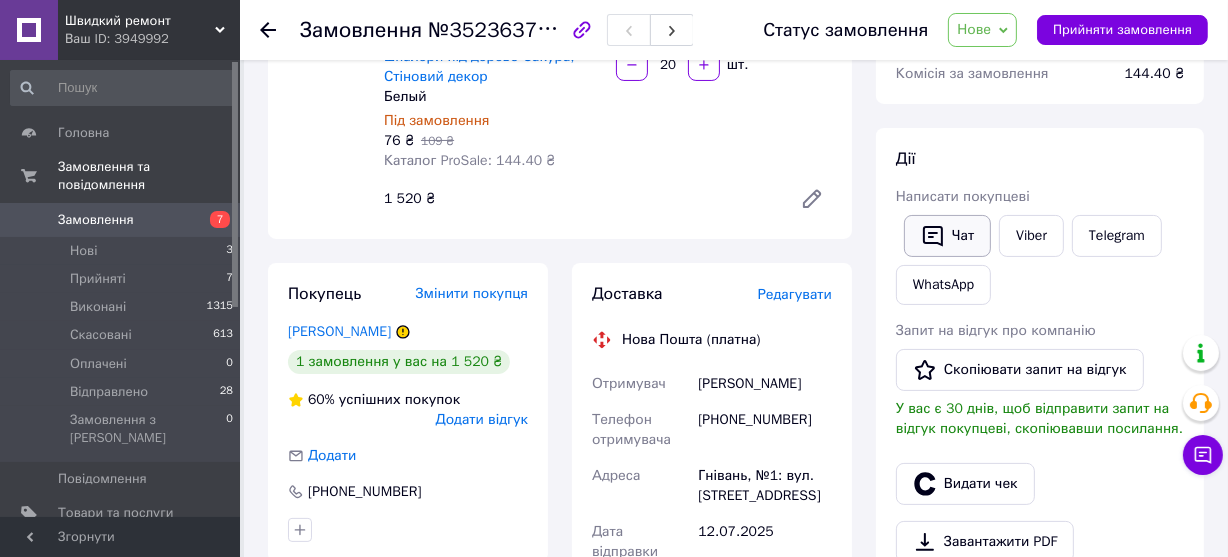 click on "Чат" at bounding box center [947, 236] 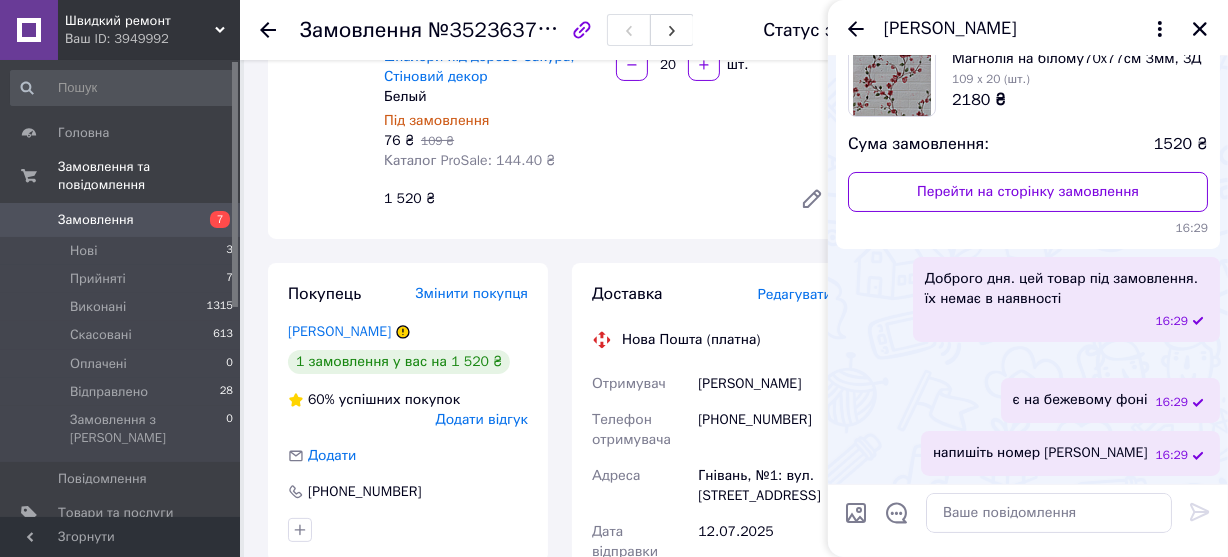 scroll, scrollTop: 433, scrollLeft: 0, axis: vertical 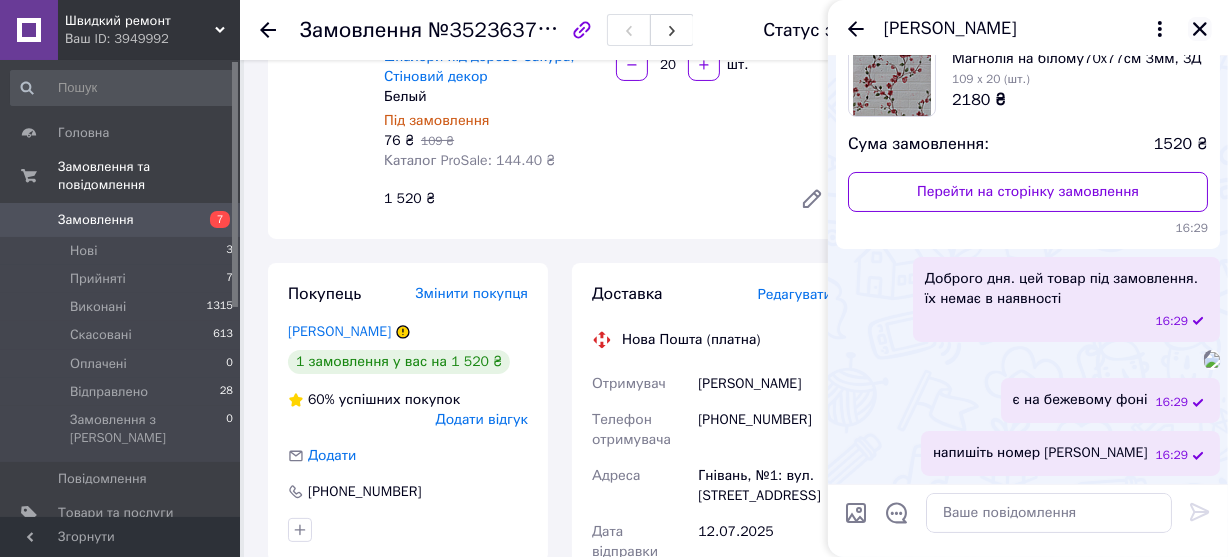 click 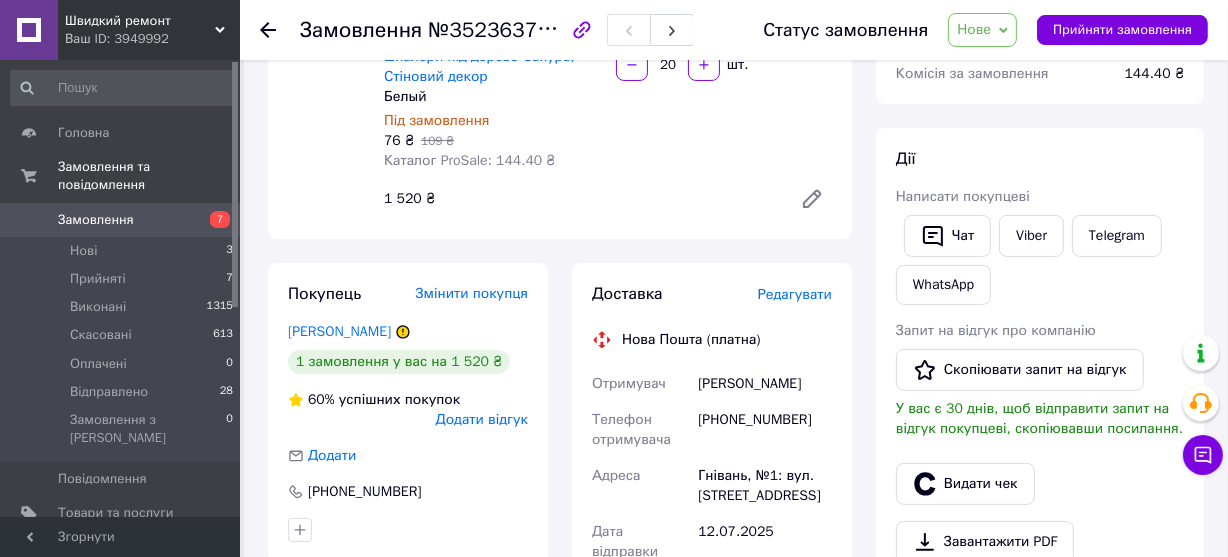 click on "Замовлення" at bounding box center (121, 220) 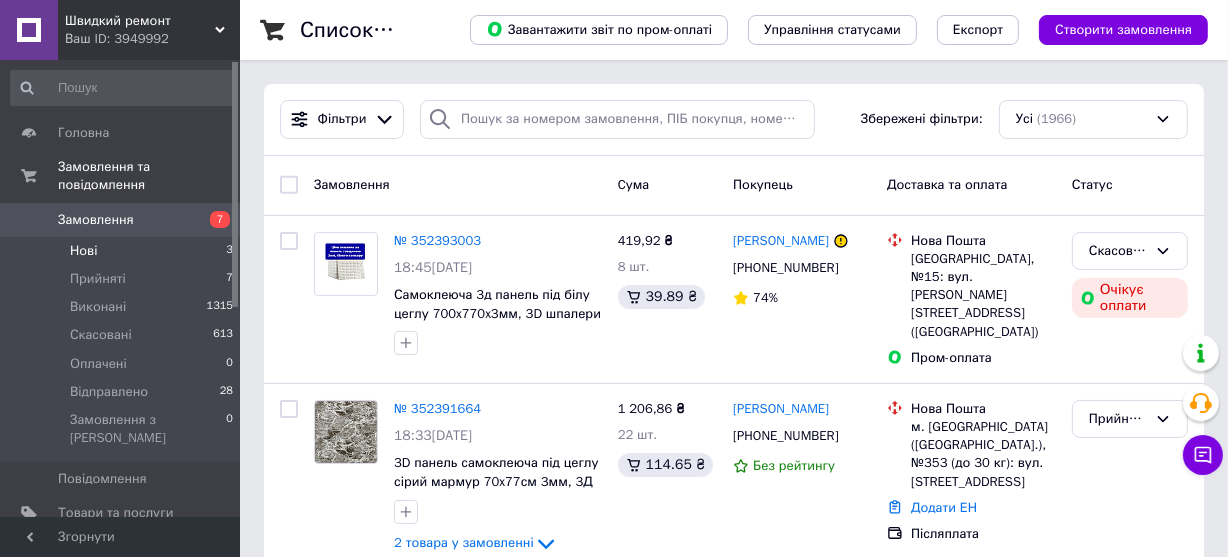 click on "Нові 3" at bounding box center (122, 251) 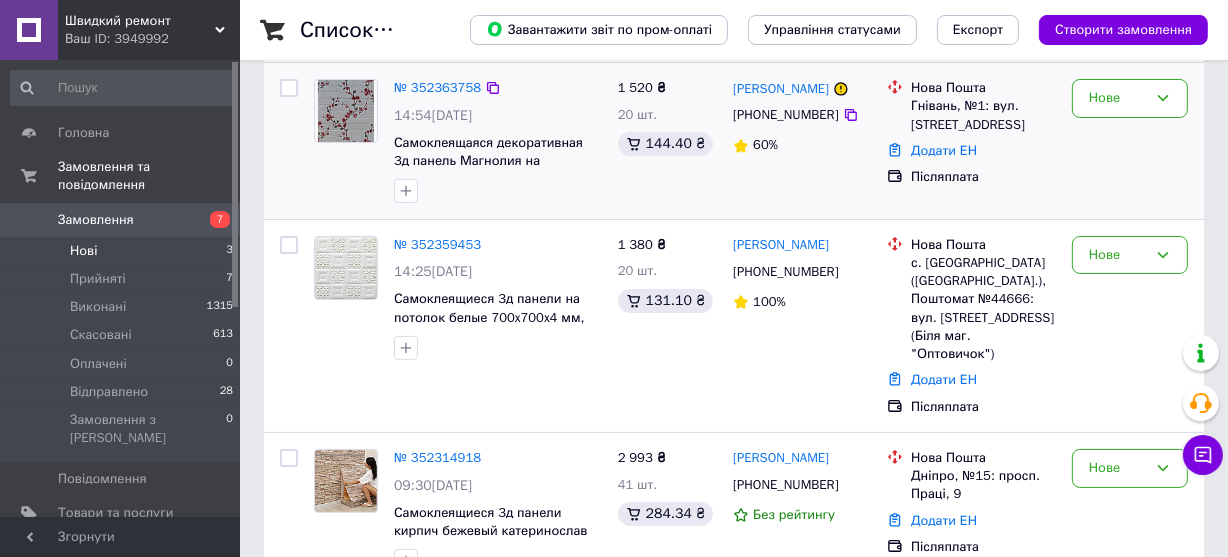 scroll, scrollTop: 260, scrollLeft: 0, axis: vertical 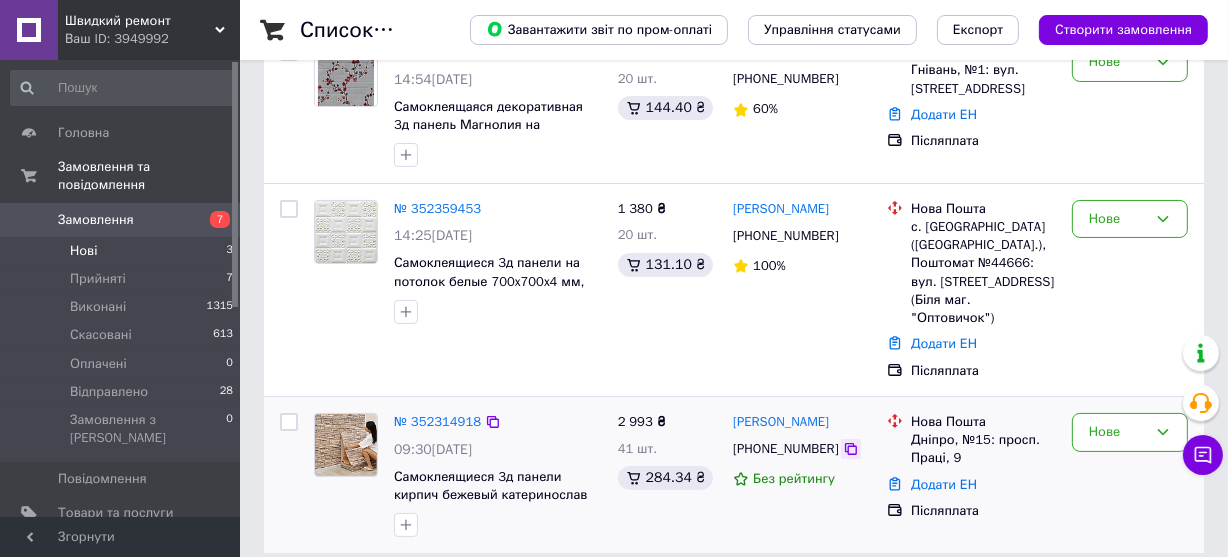 click 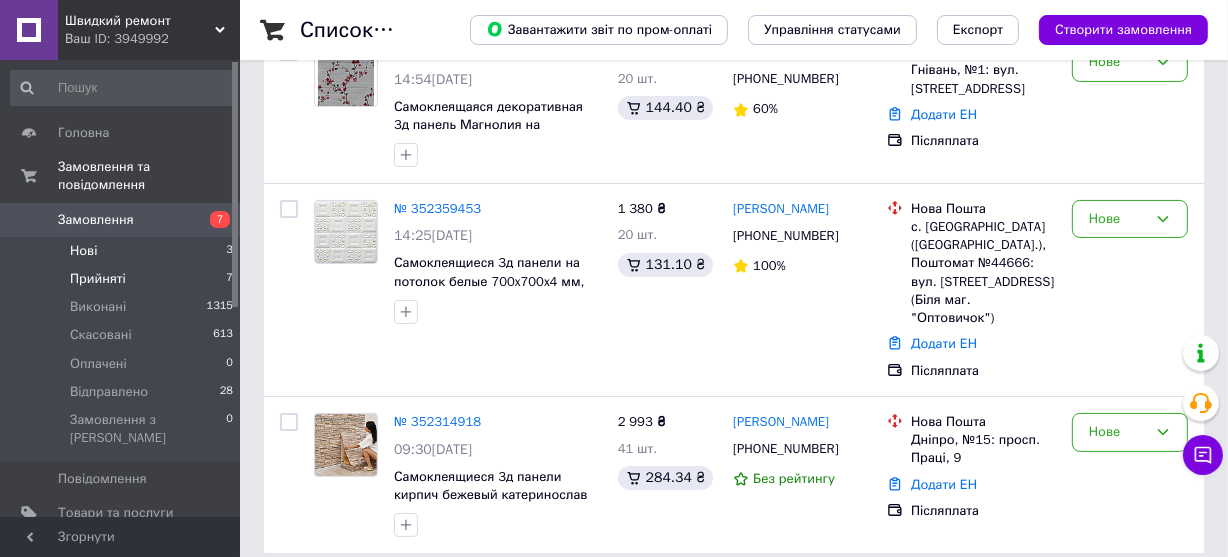 click on "Прийняті 7" at bounding box center (122, 279) 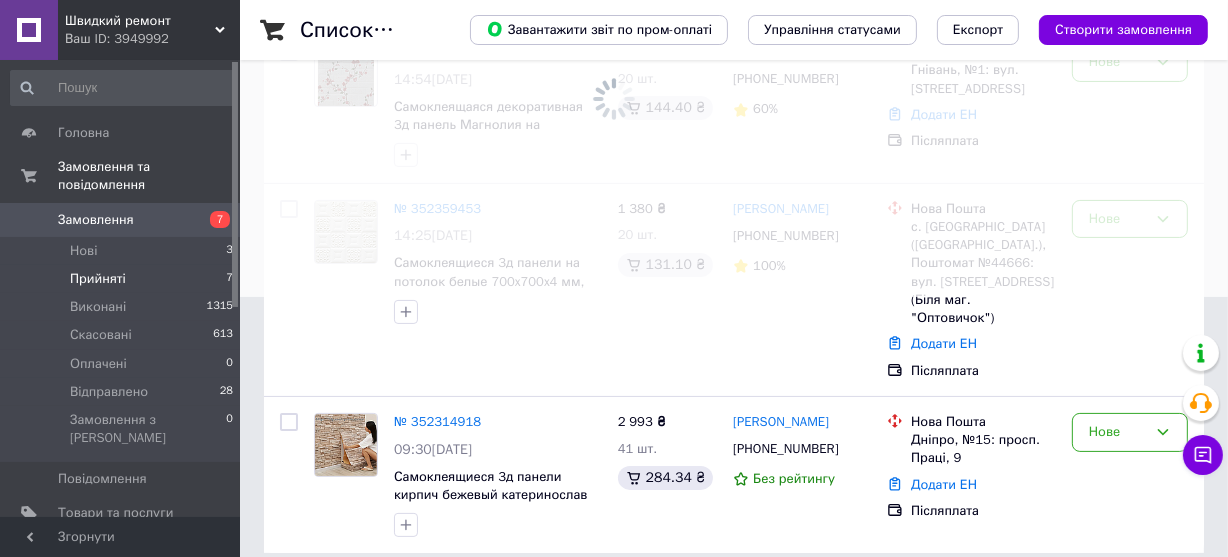scroll, scrollTop: 0, scrollLeft: 0, axis: both 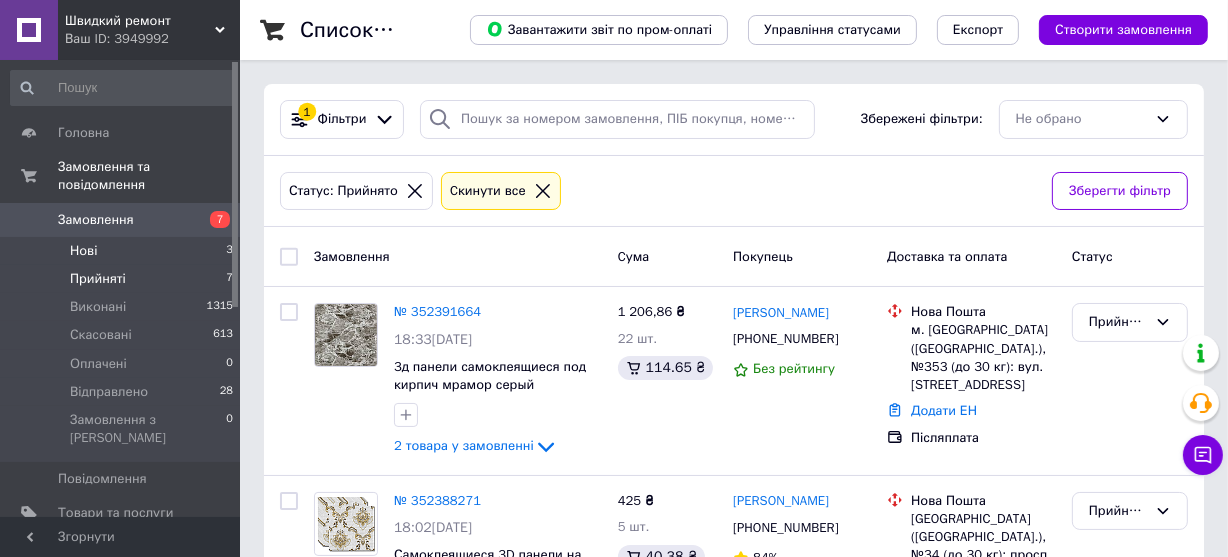 click on "Нові 3" at bounding box center [122, 251] 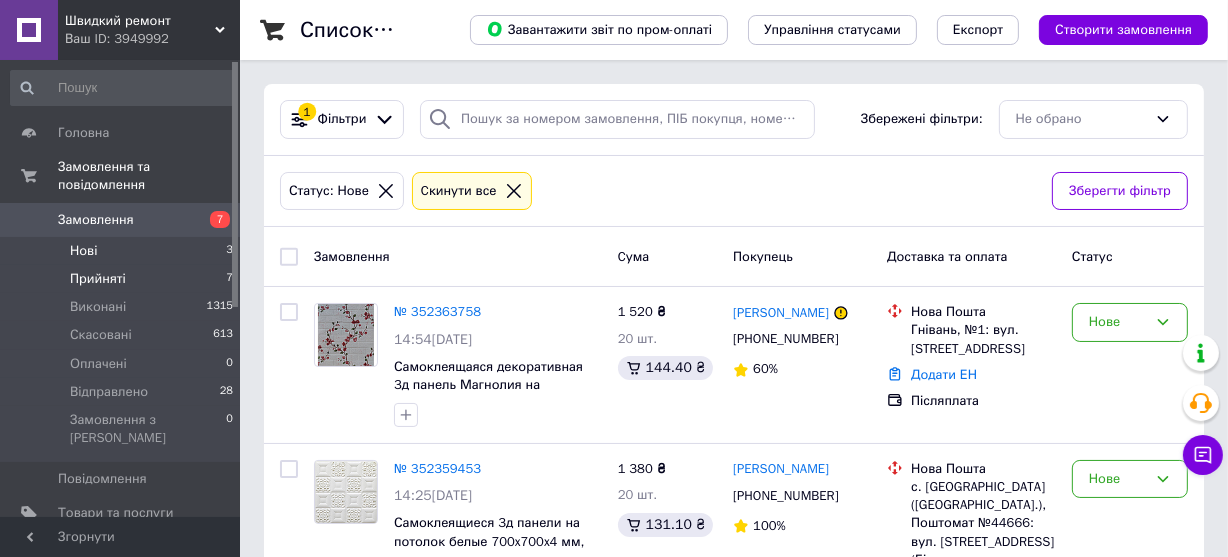 click on "Прийняті 7" at bounding box center [122, 279] 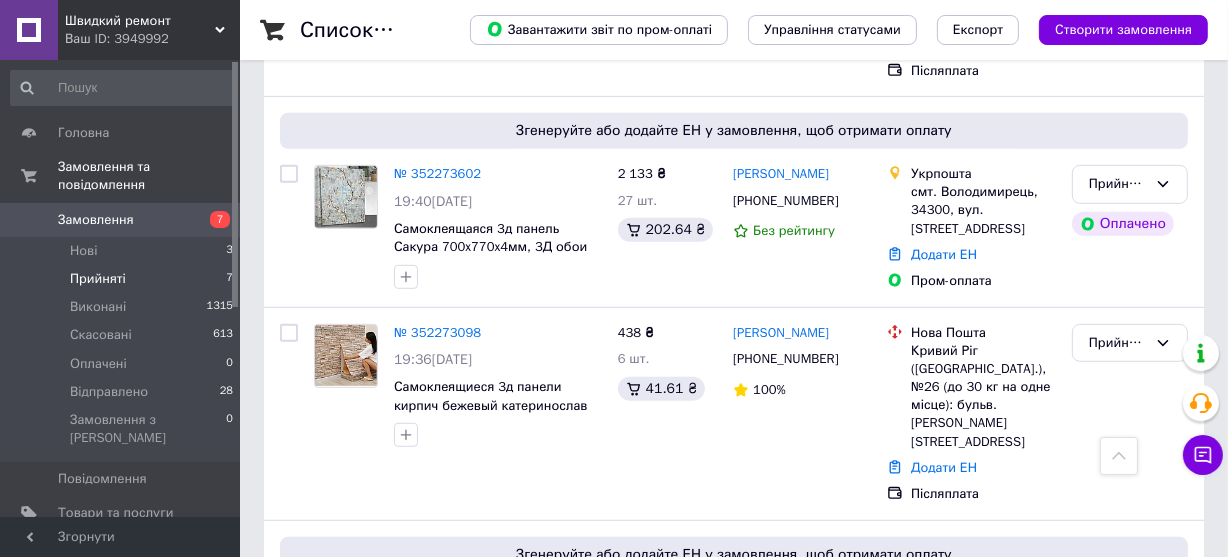 scroll, scrollTop: 1082, scrollLeft: 0, axis: vertical 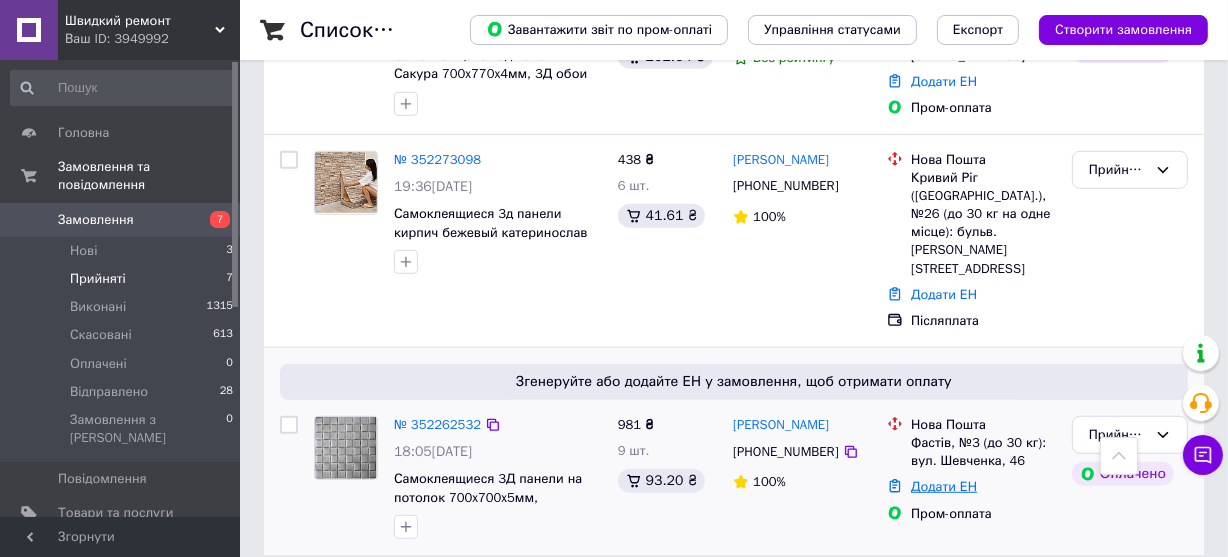 click on "Додати ЕН" at bounding box center (944, 486) 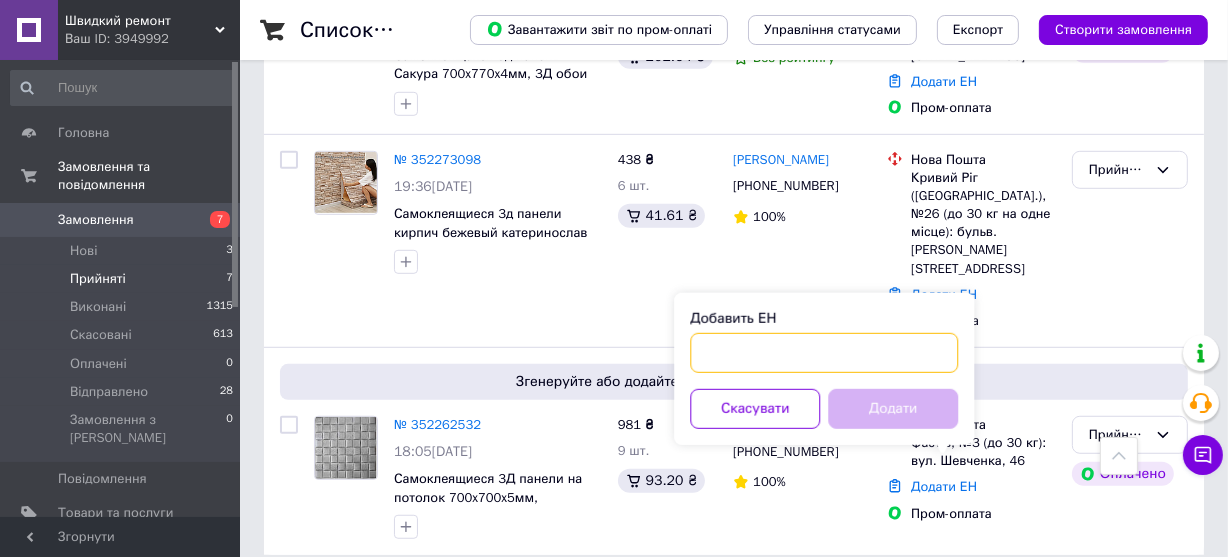click on "Добавить ЕН" at bounding box center [824, 353] 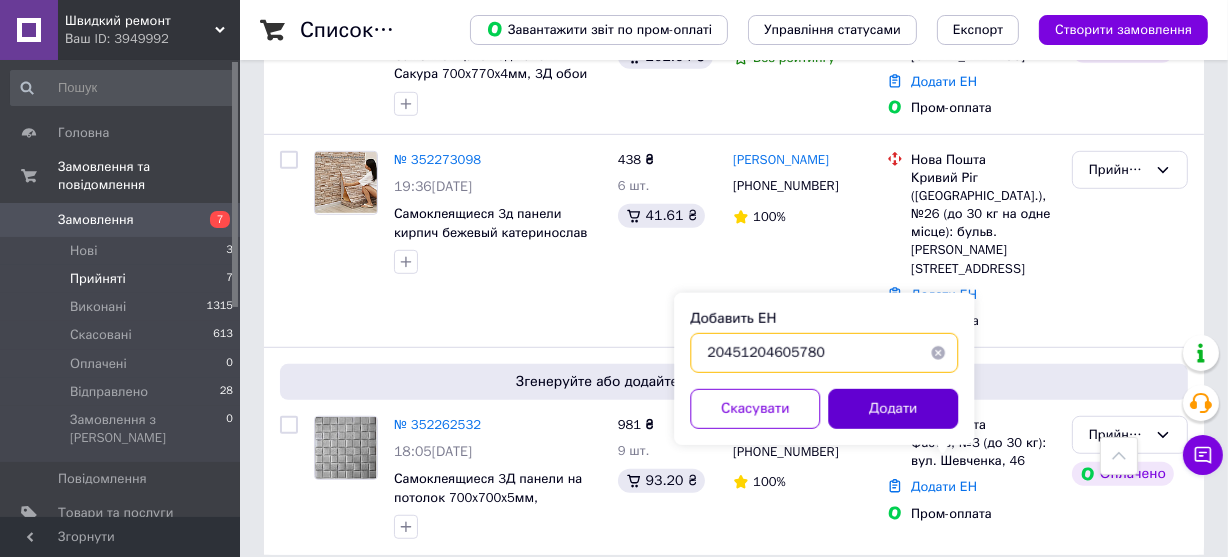 type on "20451204605780" 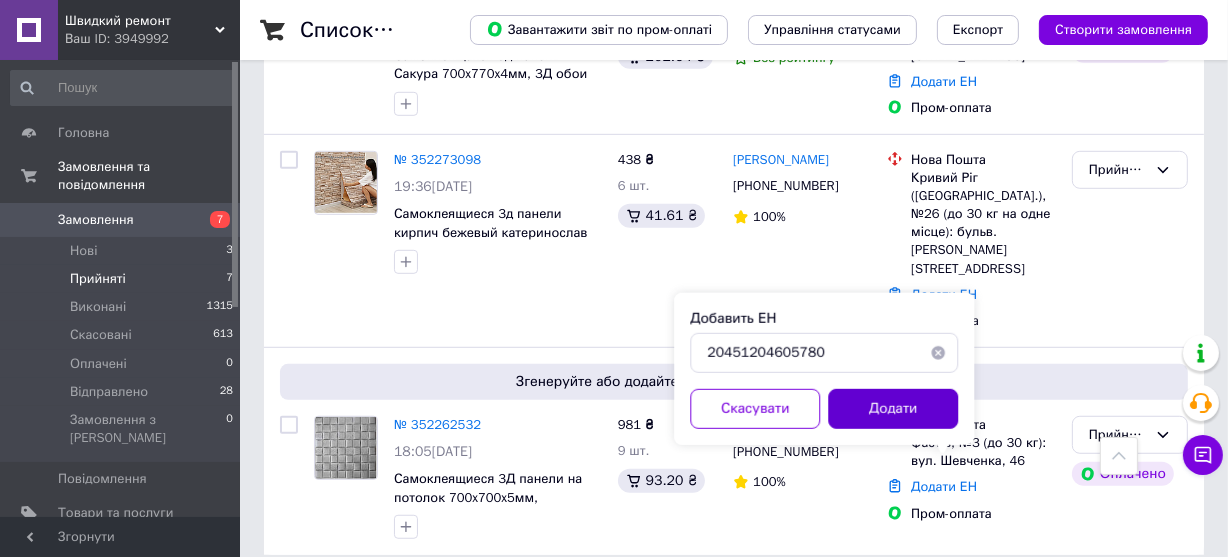 click on "Додати" at bounding box center (893, 409) 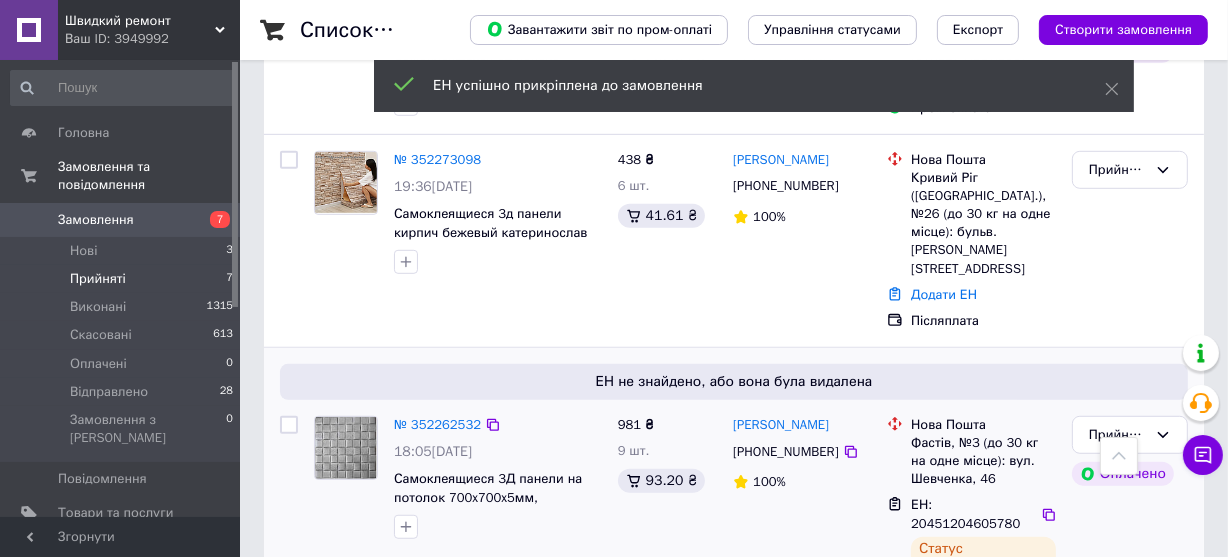 click on "ЕН не знайдено, або вона була видалена" at bounding box center (734, 382) 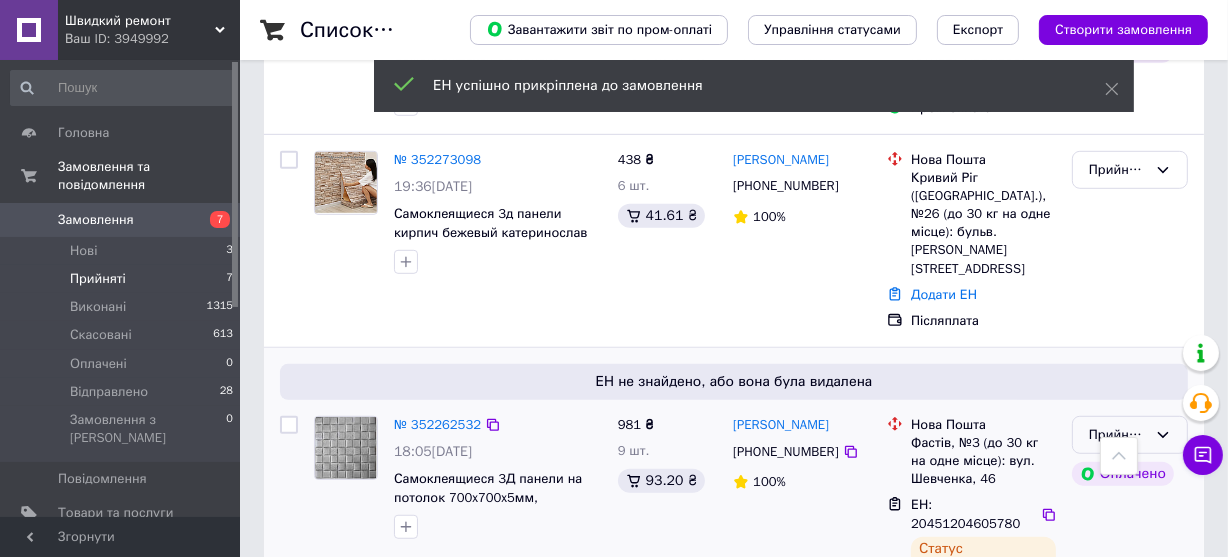 click on "Прийнято" at bounding box center [1118, 435] 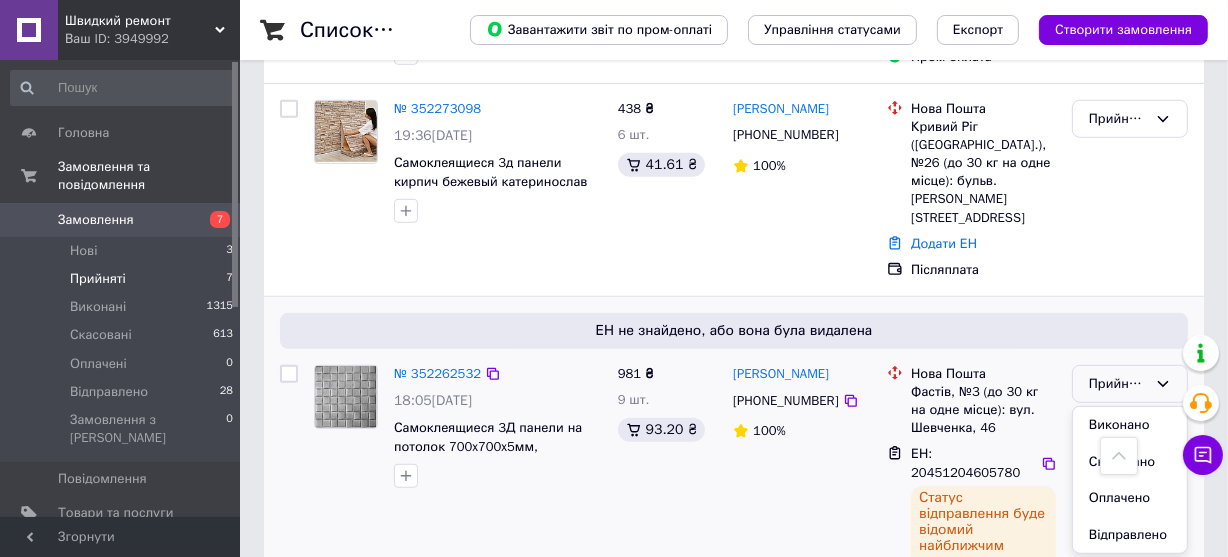 scroll, scrollTop: 1160, scrollLeft: 0, axis: vertical 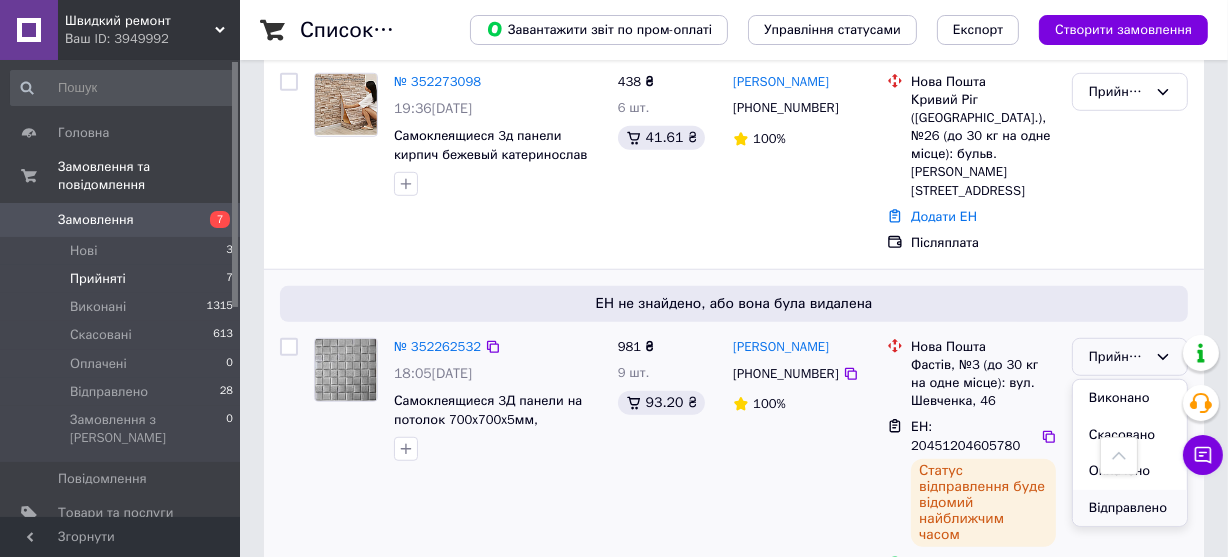 click on "Відправлено" at bounding box center (1130, 508) 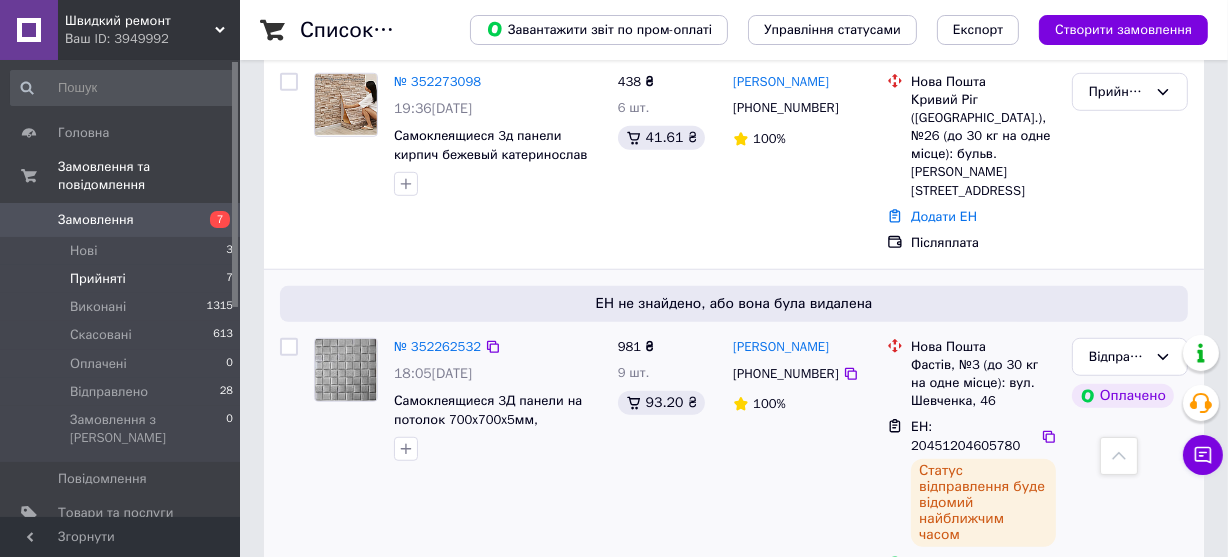 click on "№ 352262532 18:05[DATE] Самоклеящиеся 3Д панели на потолок 700x700x5мм, Потолочные 3д панели." at bounding box center [458, 456] 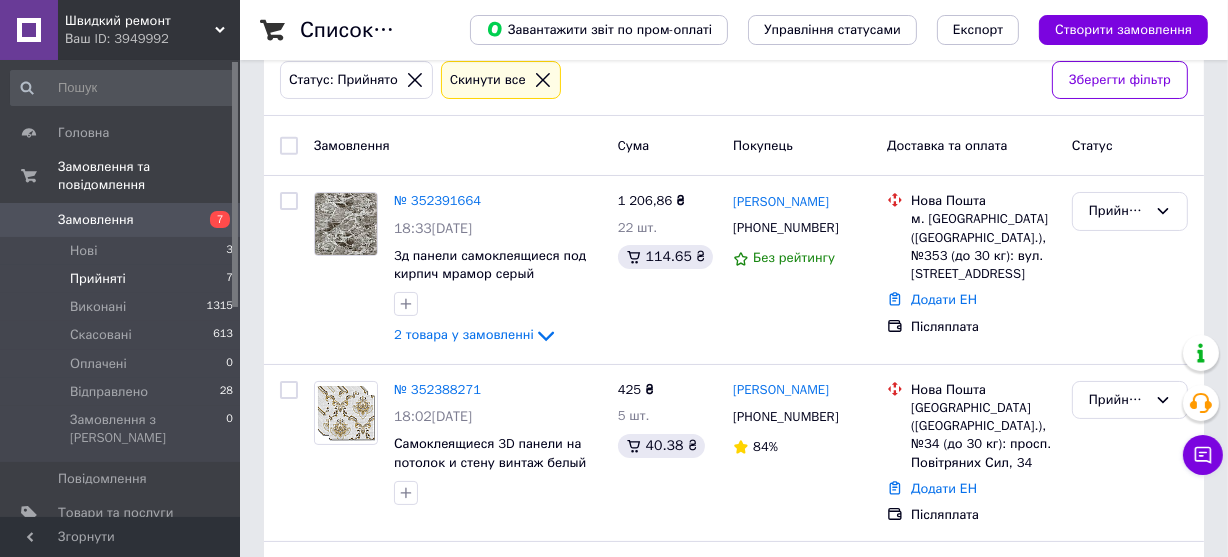 scroll, scrollTop: 0, scrollLeft: 0, axis: both 